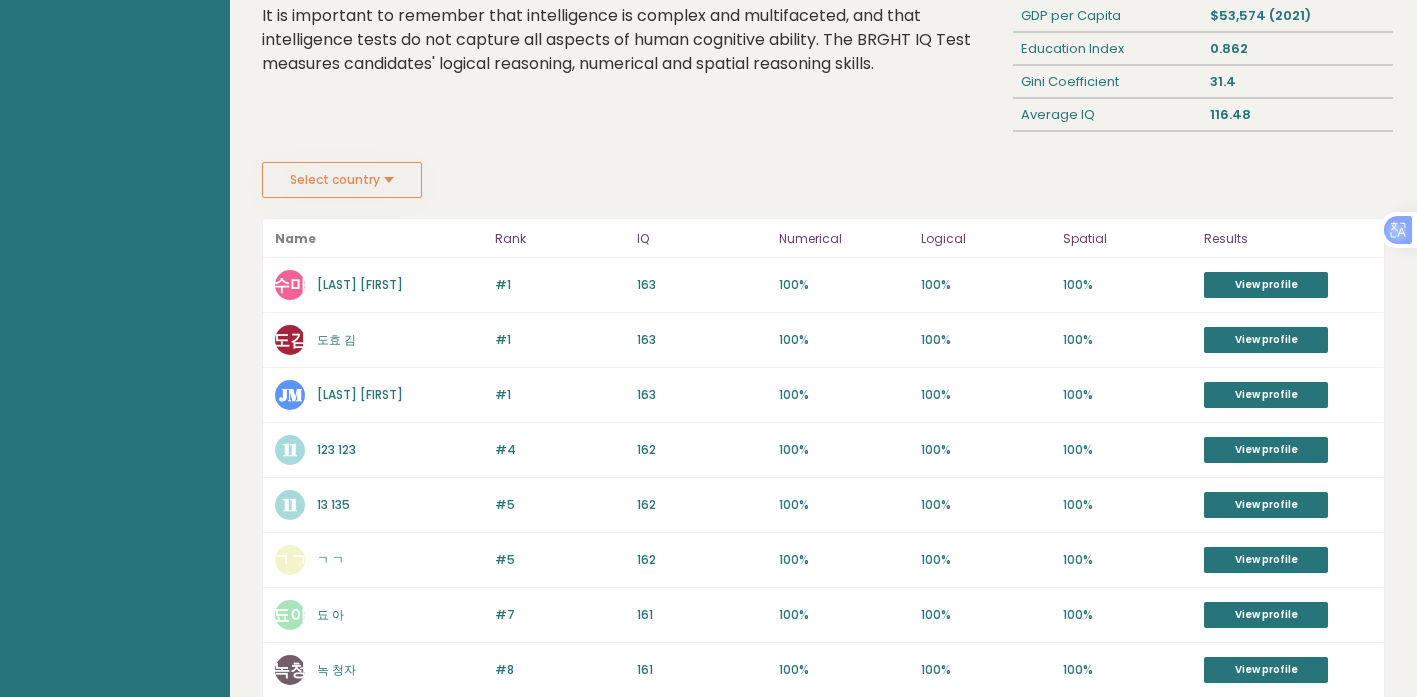 scroll, scrollTop: 0, scrollLeft: 0, axis: both 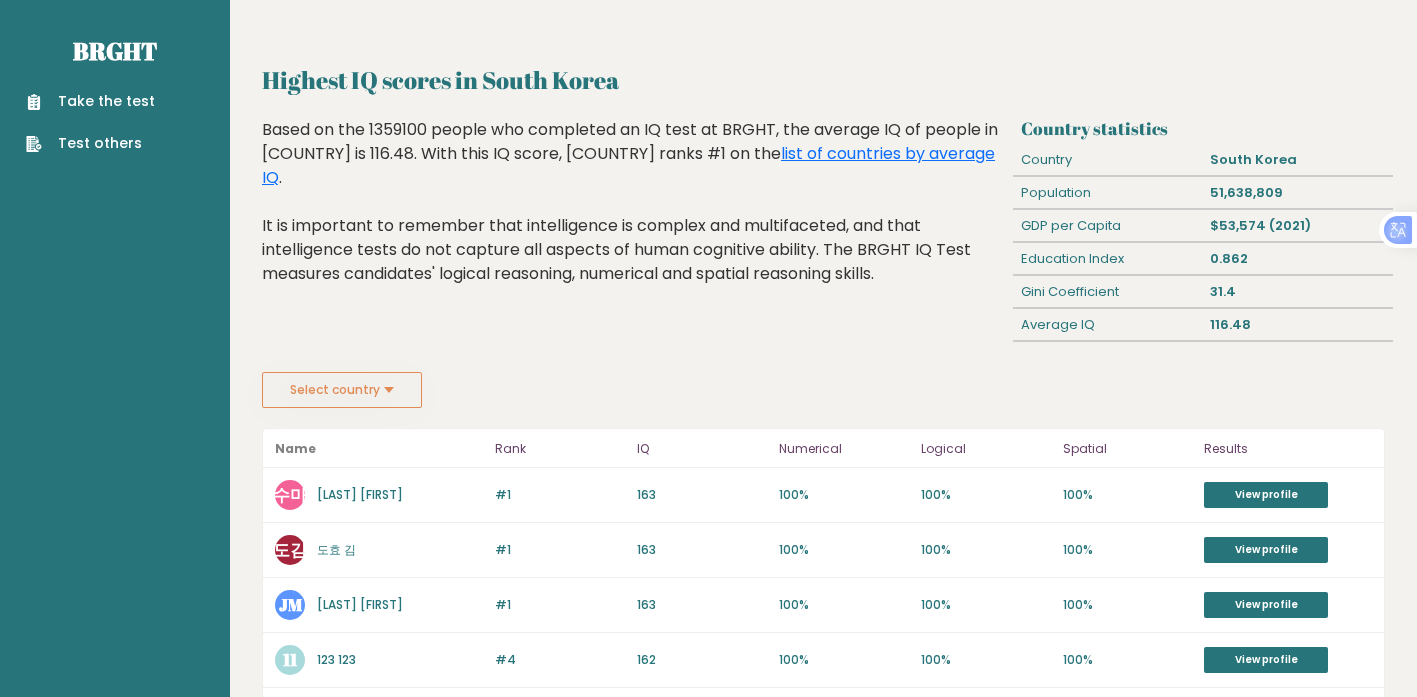 click on "Take the test" at bounding box center [90, 101] 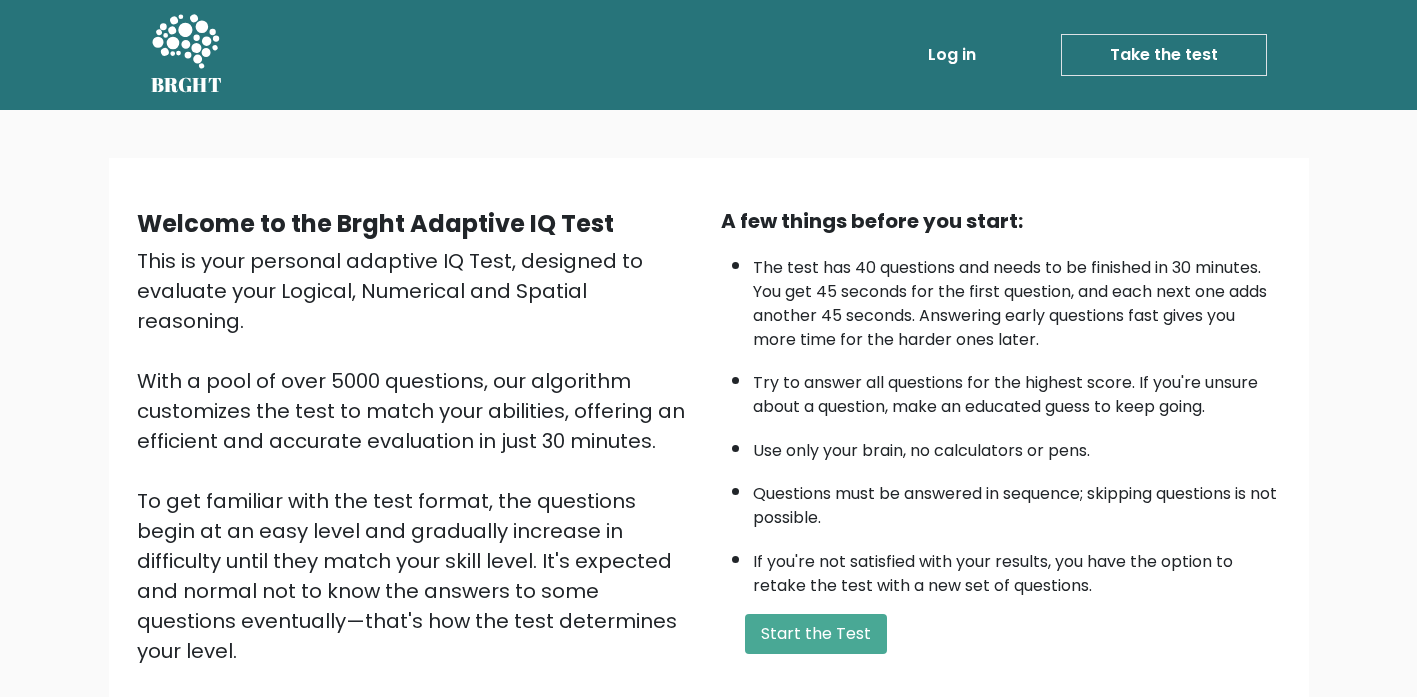 scroll, scrollTop: 0, scrollLeft: 0, axis: both 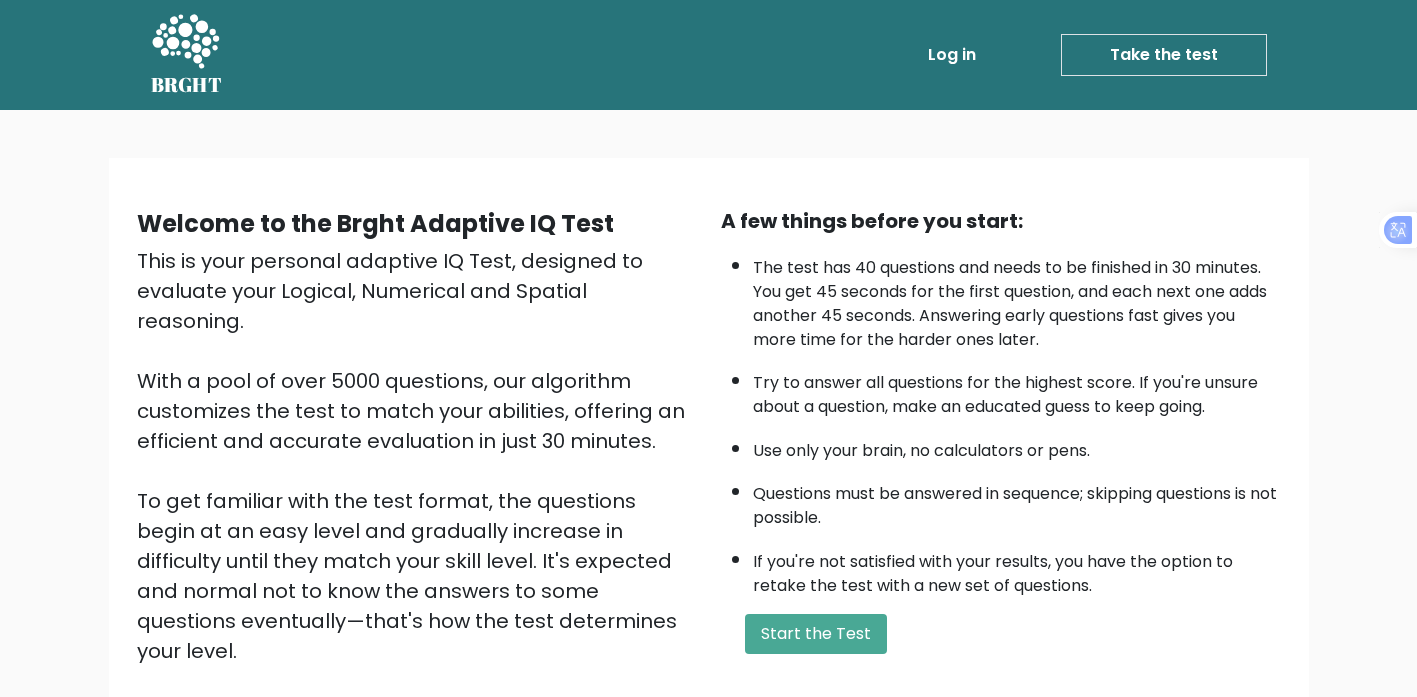 click on "A few things before you start:
The test has 40 questions and needs to be finished in 30 minutes. You get 45 seconds for the first question, and each next one adds another 45 seconds. Answering early questions fast gives you more time for the harder ones later.
Try to answer all questions for the highest score. If you're unsure about a question, make an educated guess to keep going.
Use only your brain, no calculators or pens.
Questions must be answered in sequence; skipping questions is not possible.
If you're not satisfied with your results, you have the option to retake the test with a new set of questions.
Start the Test" at bounding box center [1001, 466] 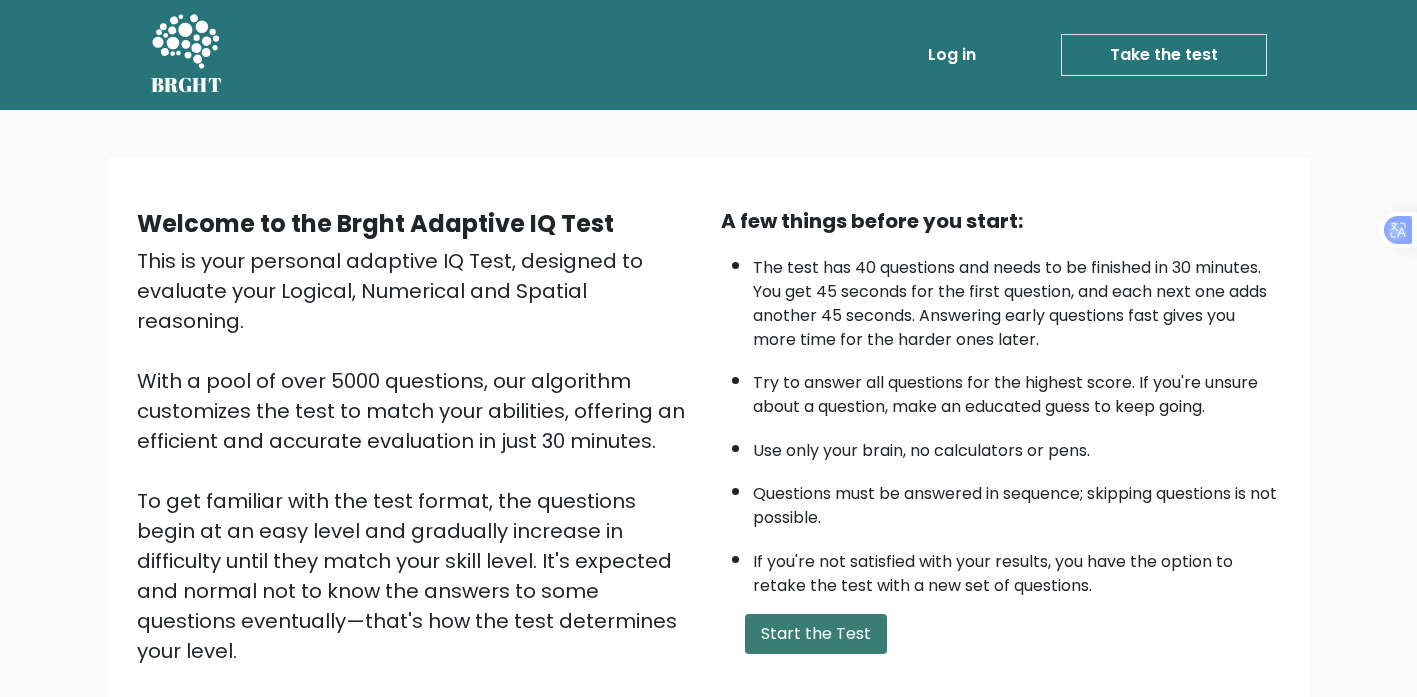 click on "Start the Test" at bounding box center (816, 634) 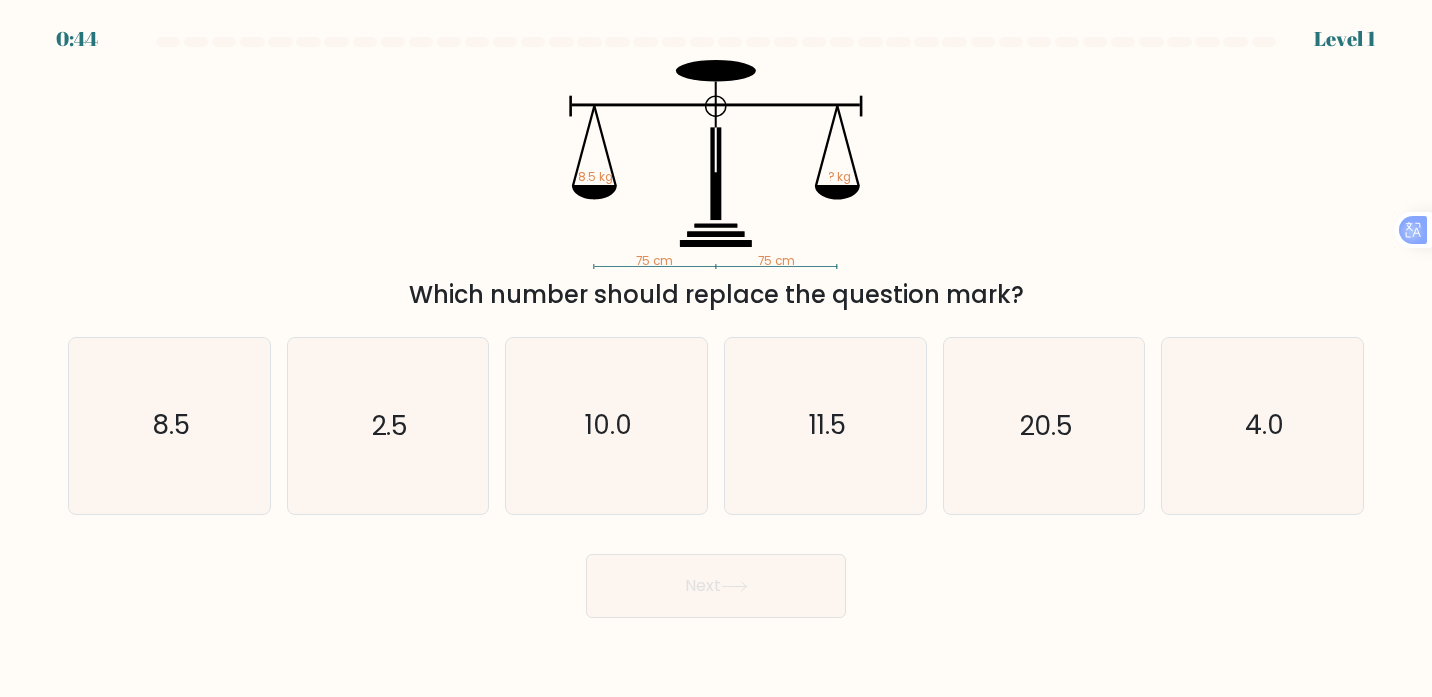 scroll, scrollTop: 0, scrollLeft: 0, axis: both 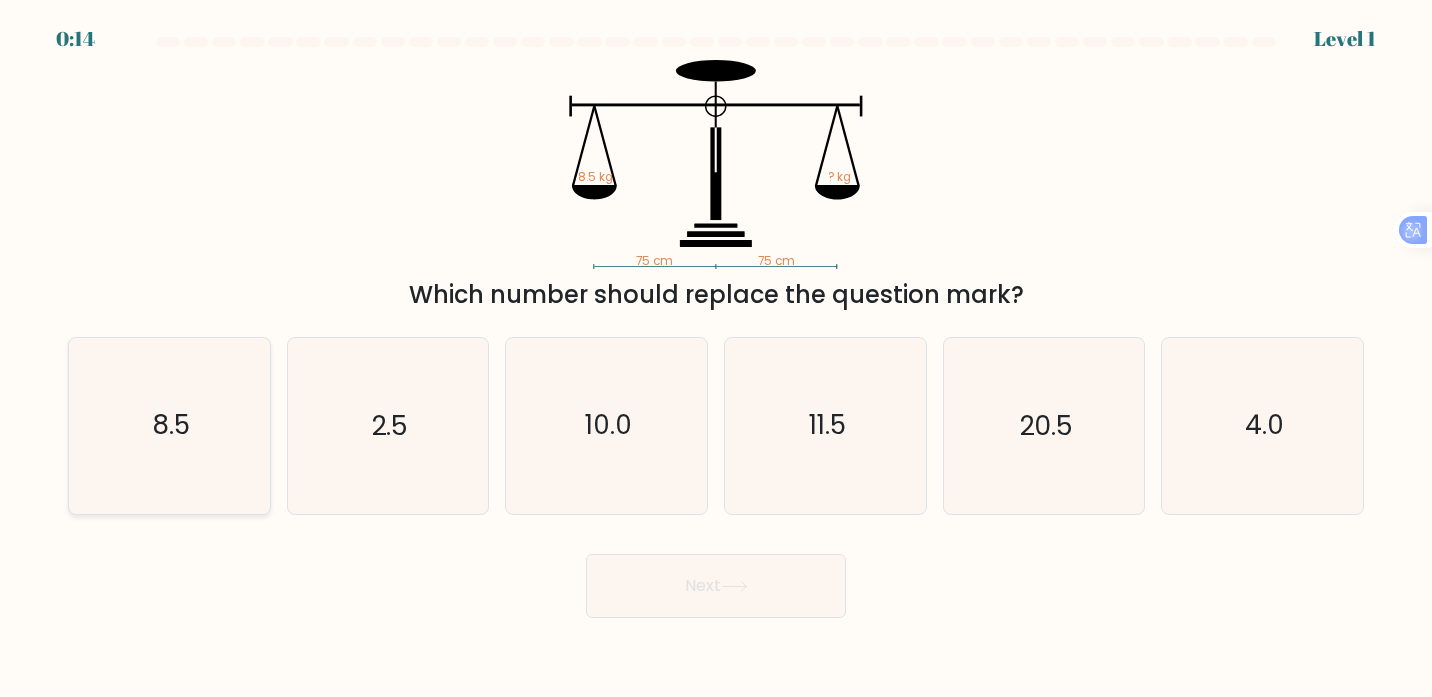 click on "8.5" 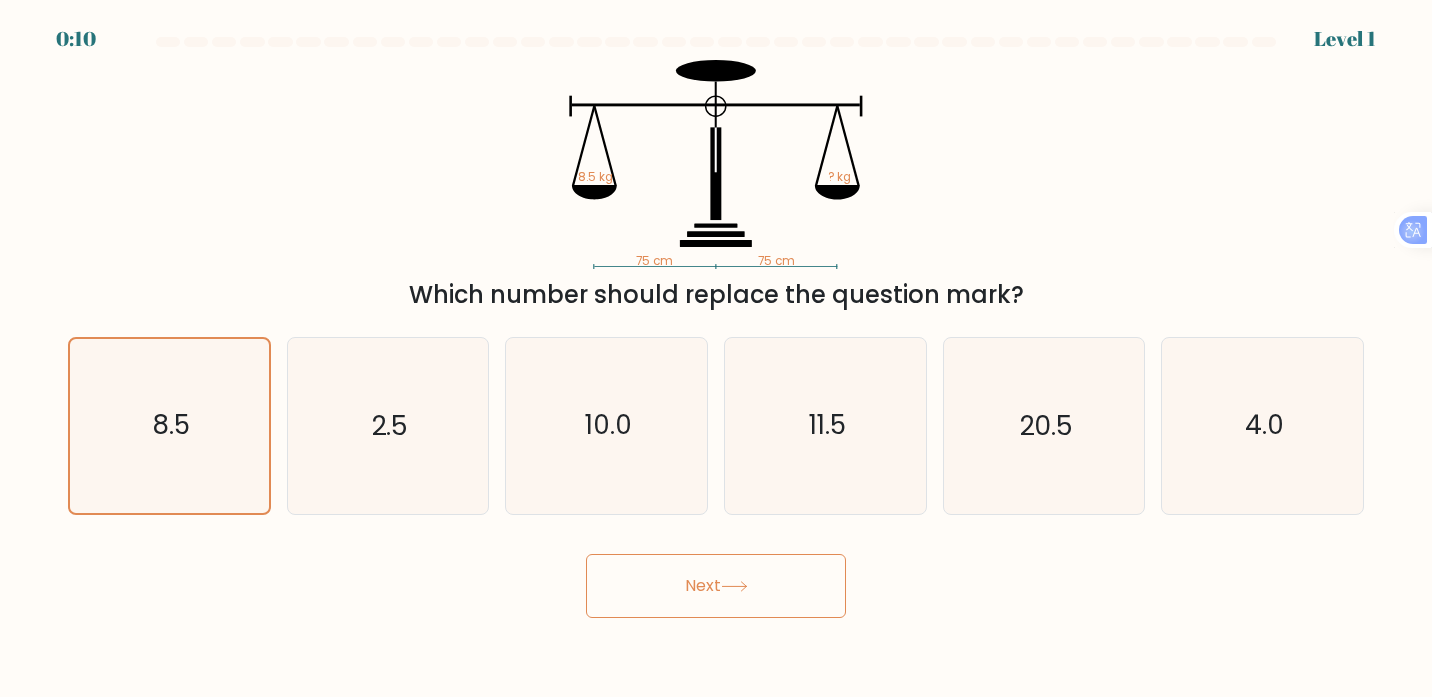 drag, startPoint x: 668, startPoint y: 609, endPoint x: 433, endPoint y: 623, distance: 235.41666 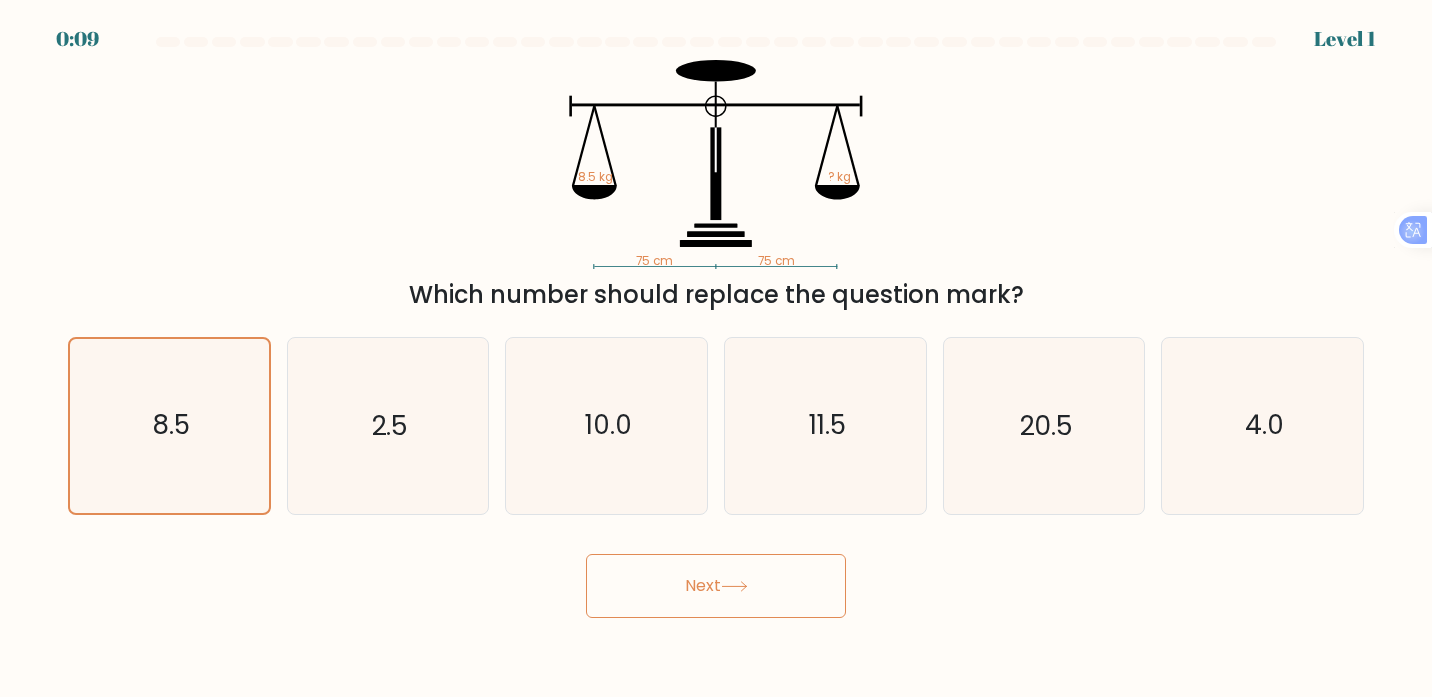 click on "Next" at bounding box center (716, 586) 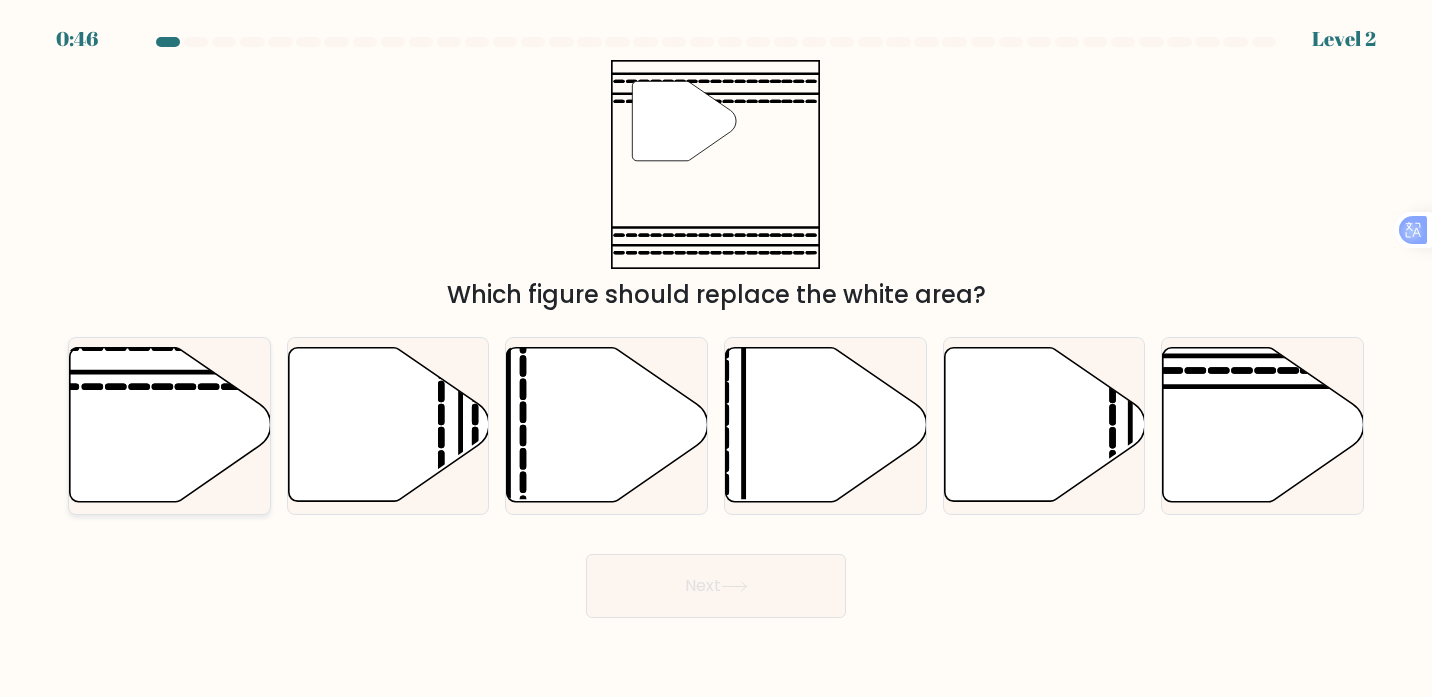 click 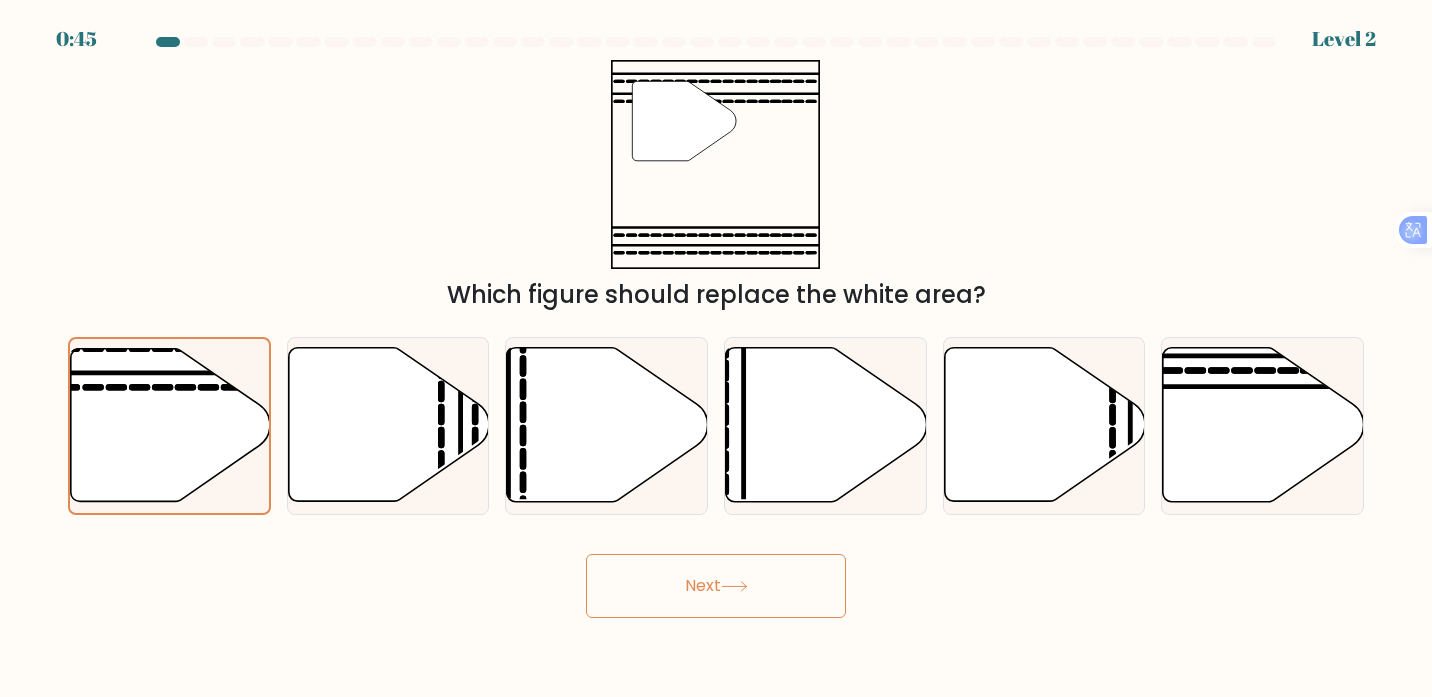 click on "Next" at bounding box center (716, 578) 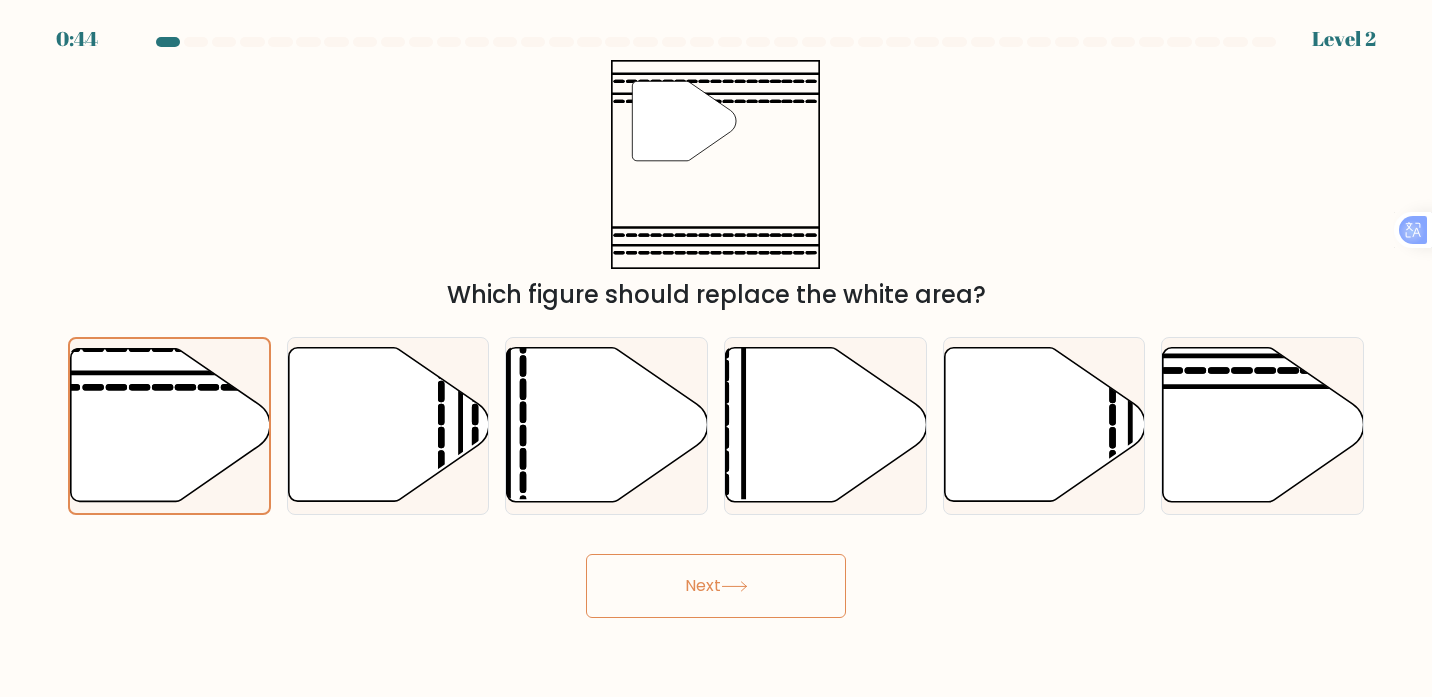 click on "Next" at bounding box center [716, 586] 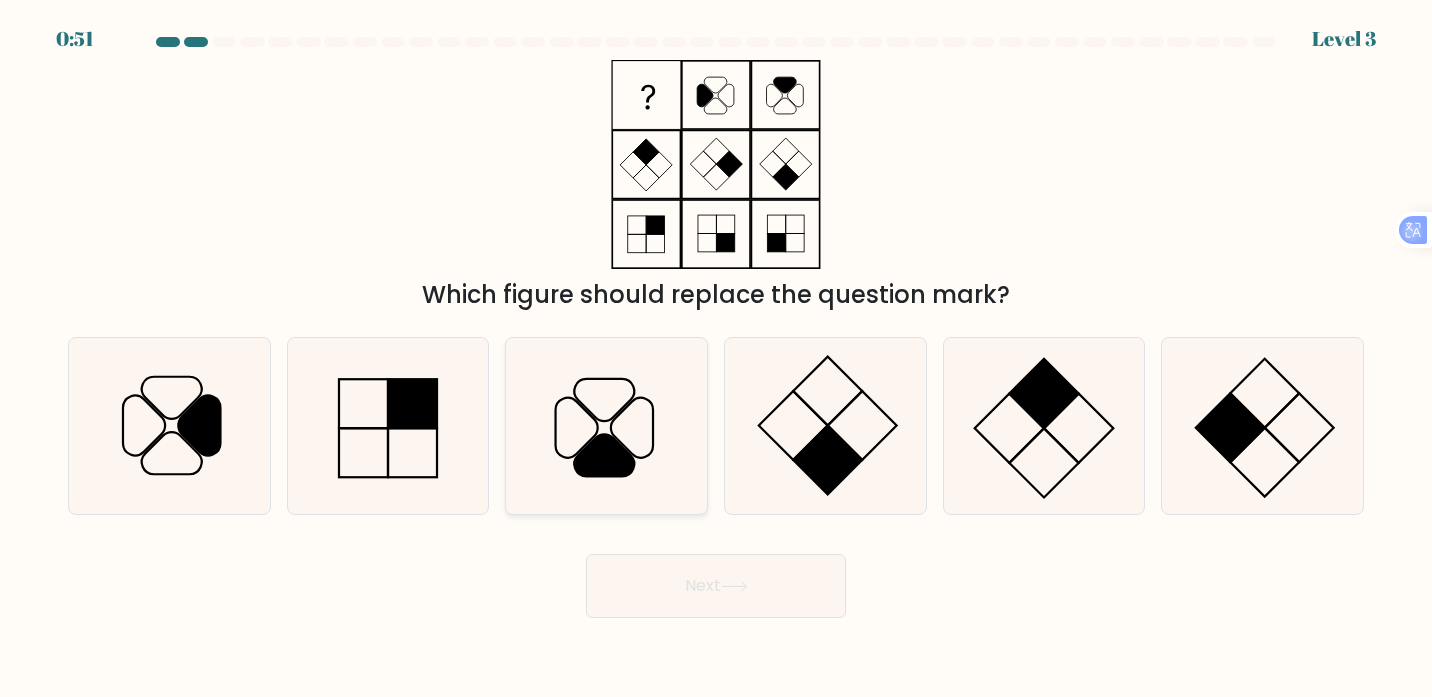 click 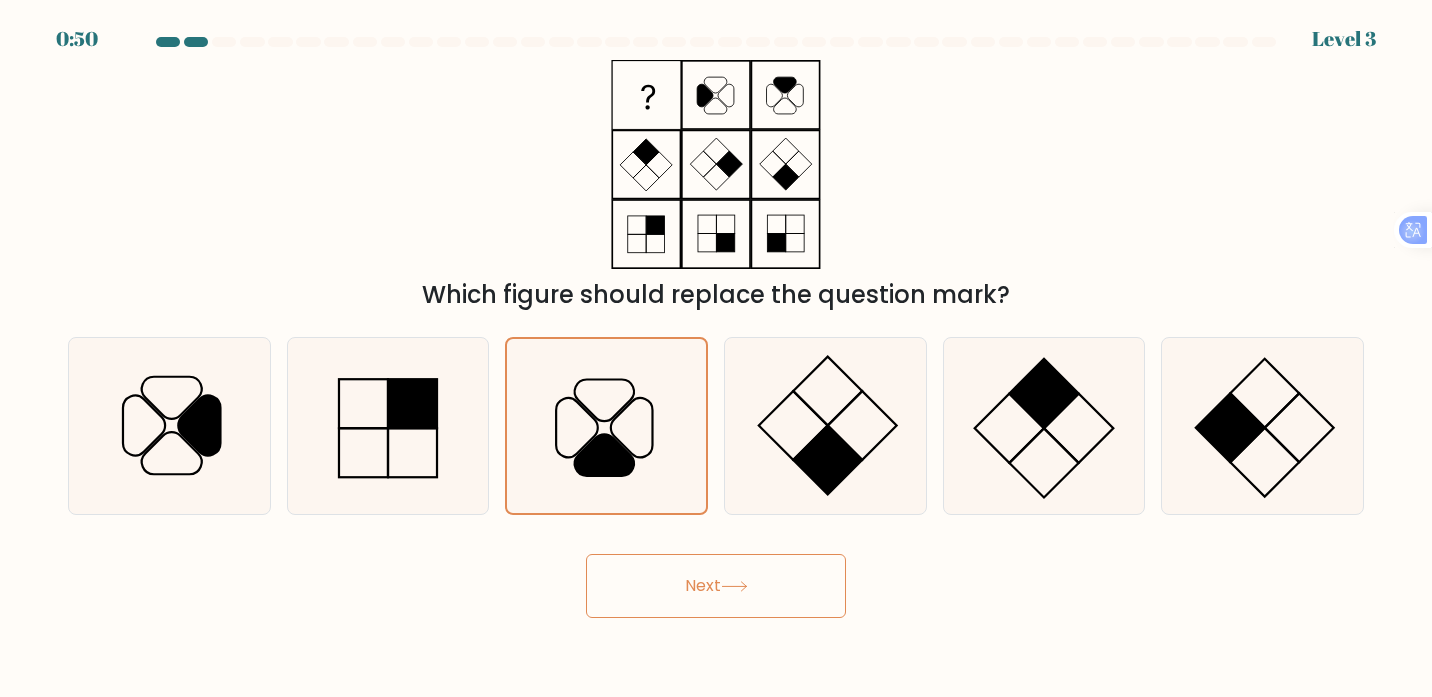 click on "Next" at bounding box center [716, 586] 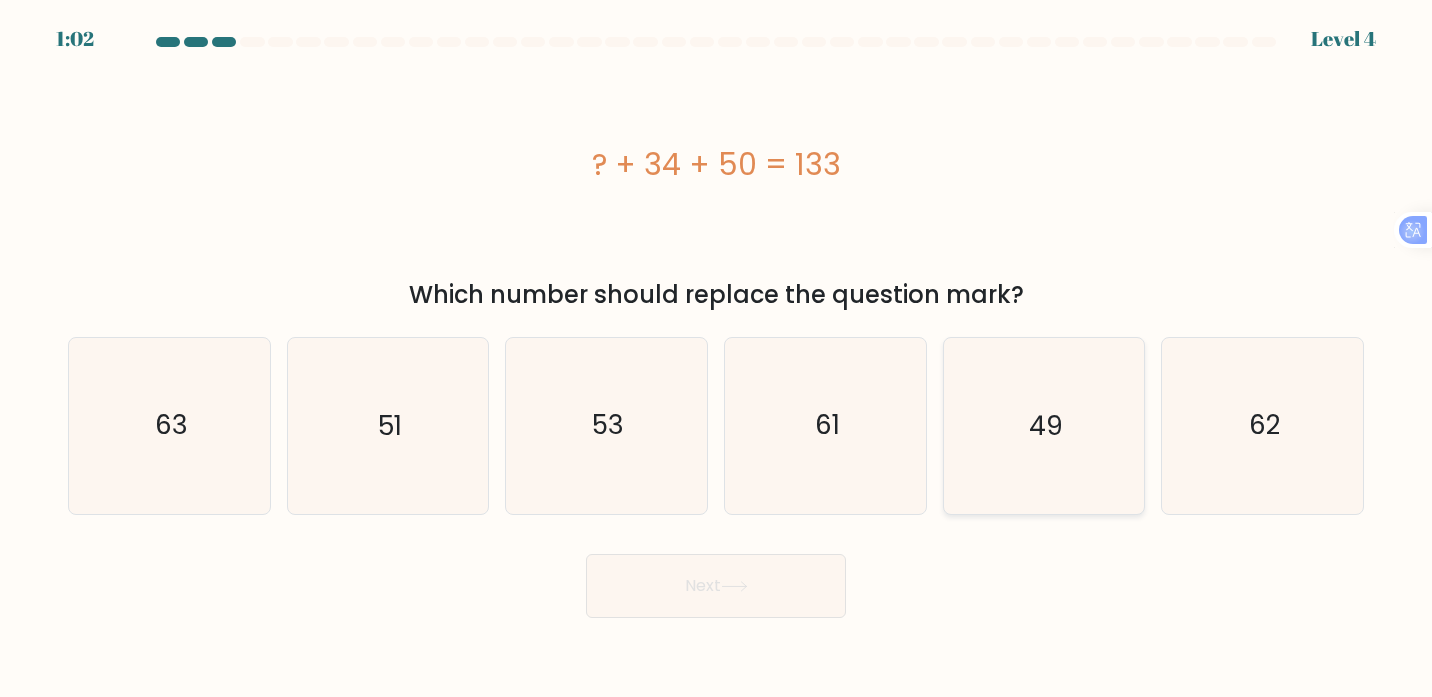 click on "49" 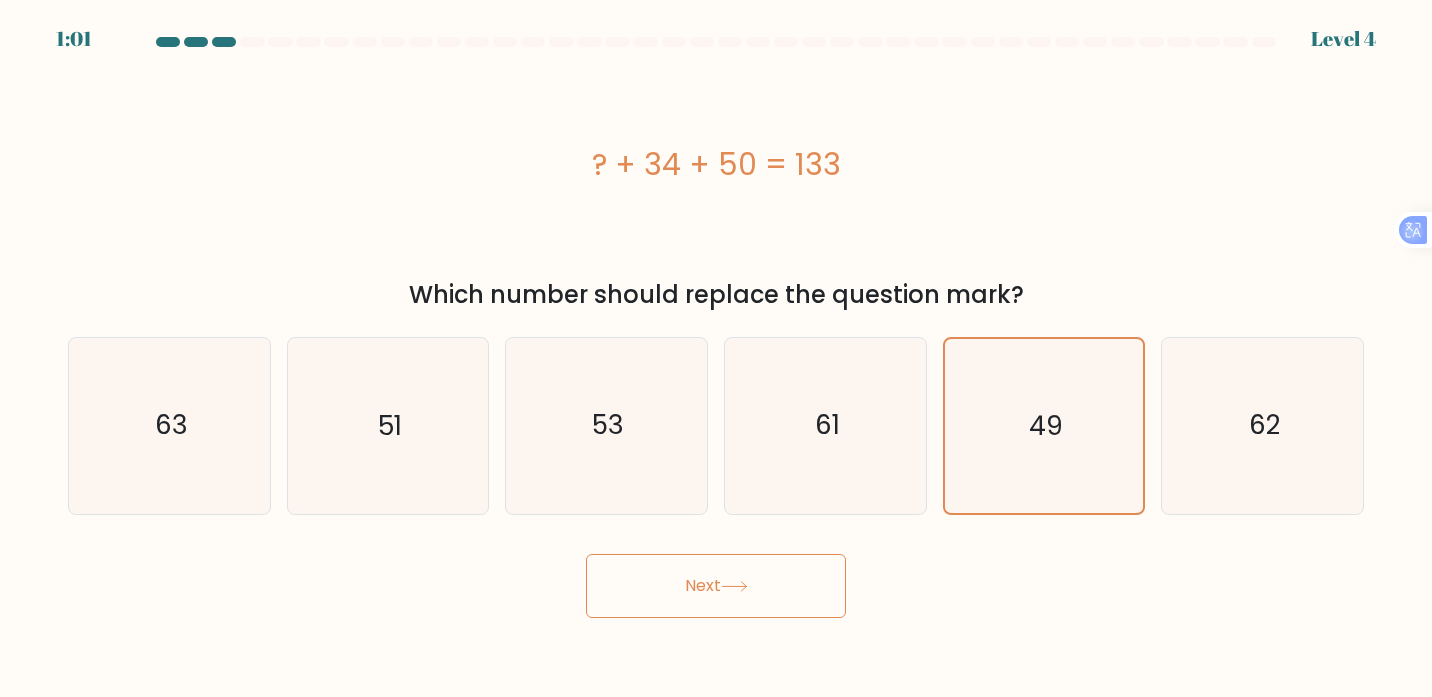 click on "1:01
Level 4
a." at bounding box center (716, 348) 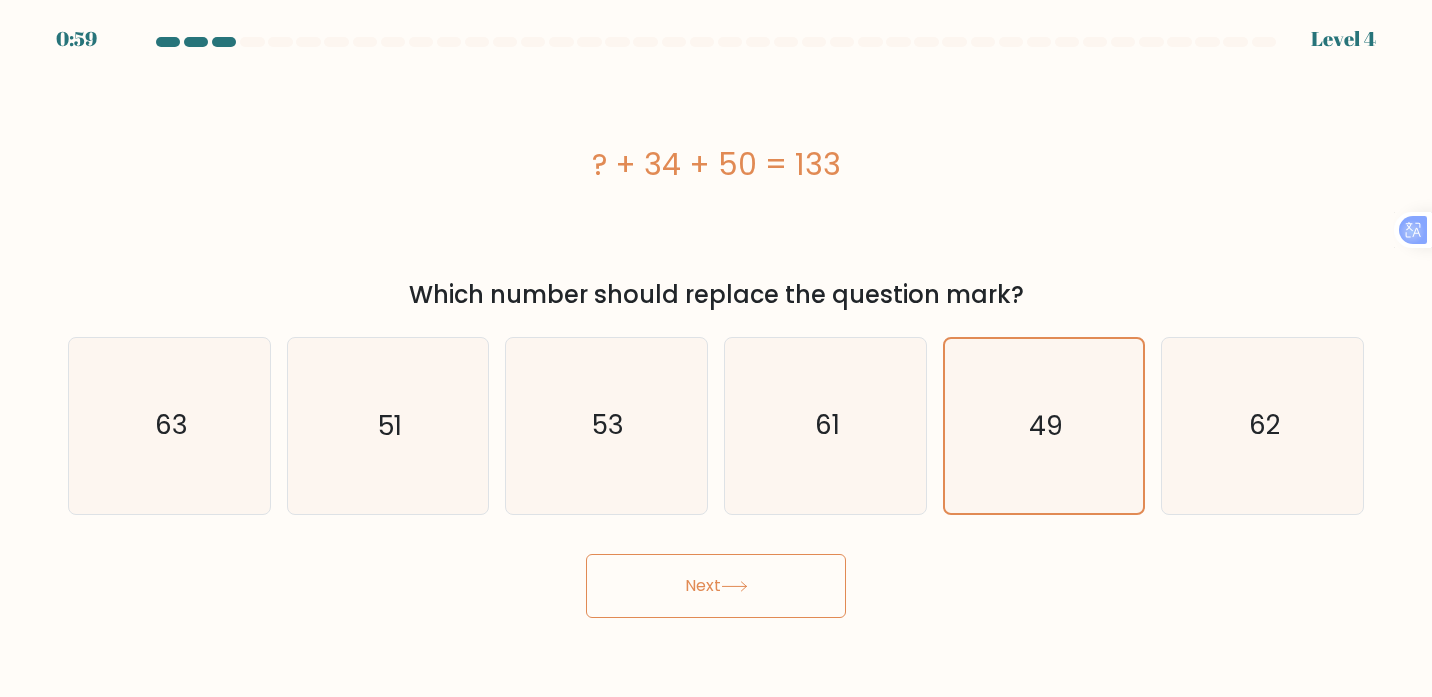 click on "Next" at bounding box center (716, 586) 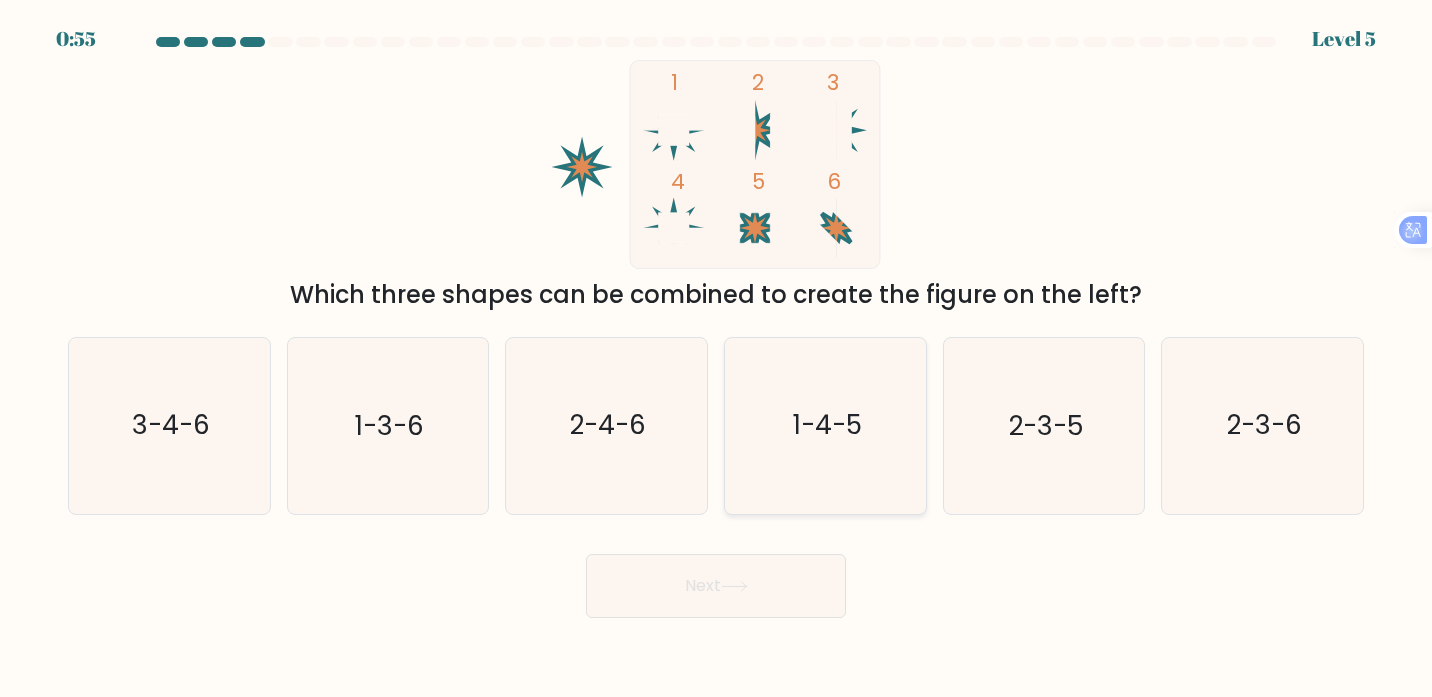 click on "1-4-5" 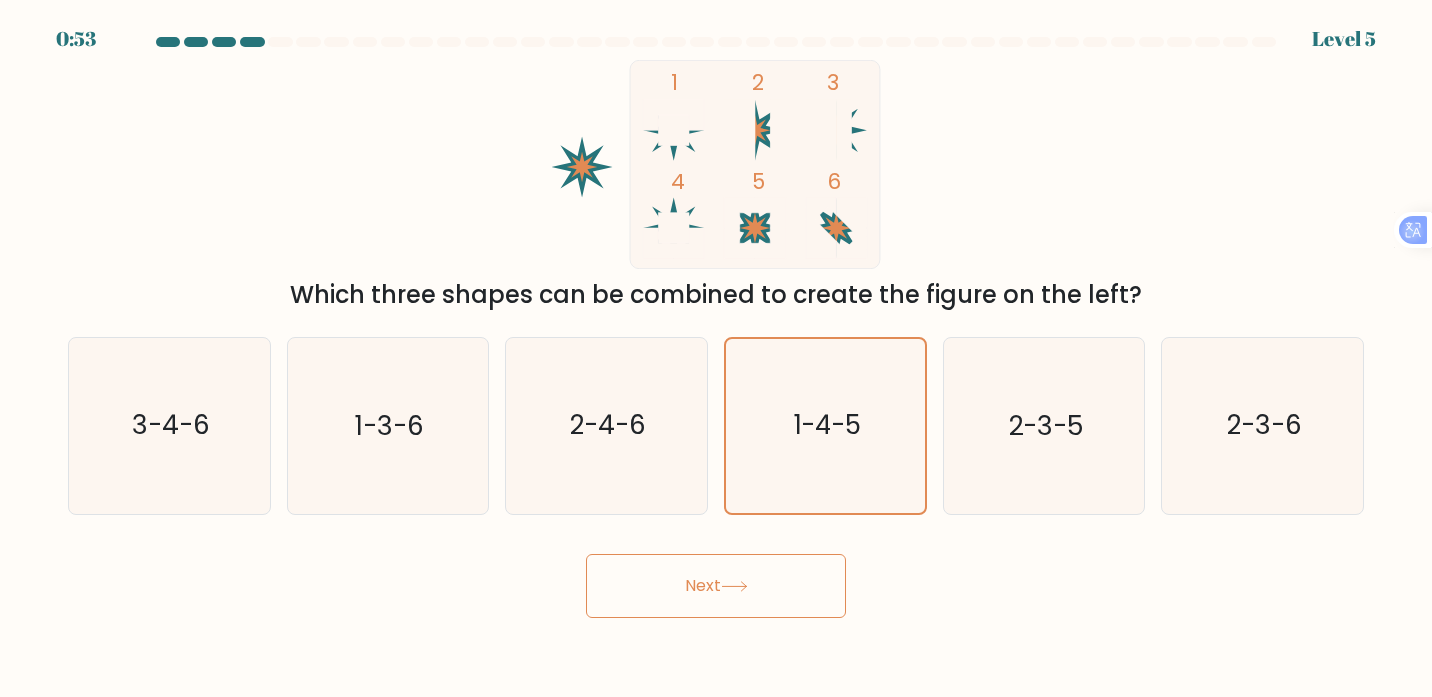 click on "Next" at bounding box center (716, 586) 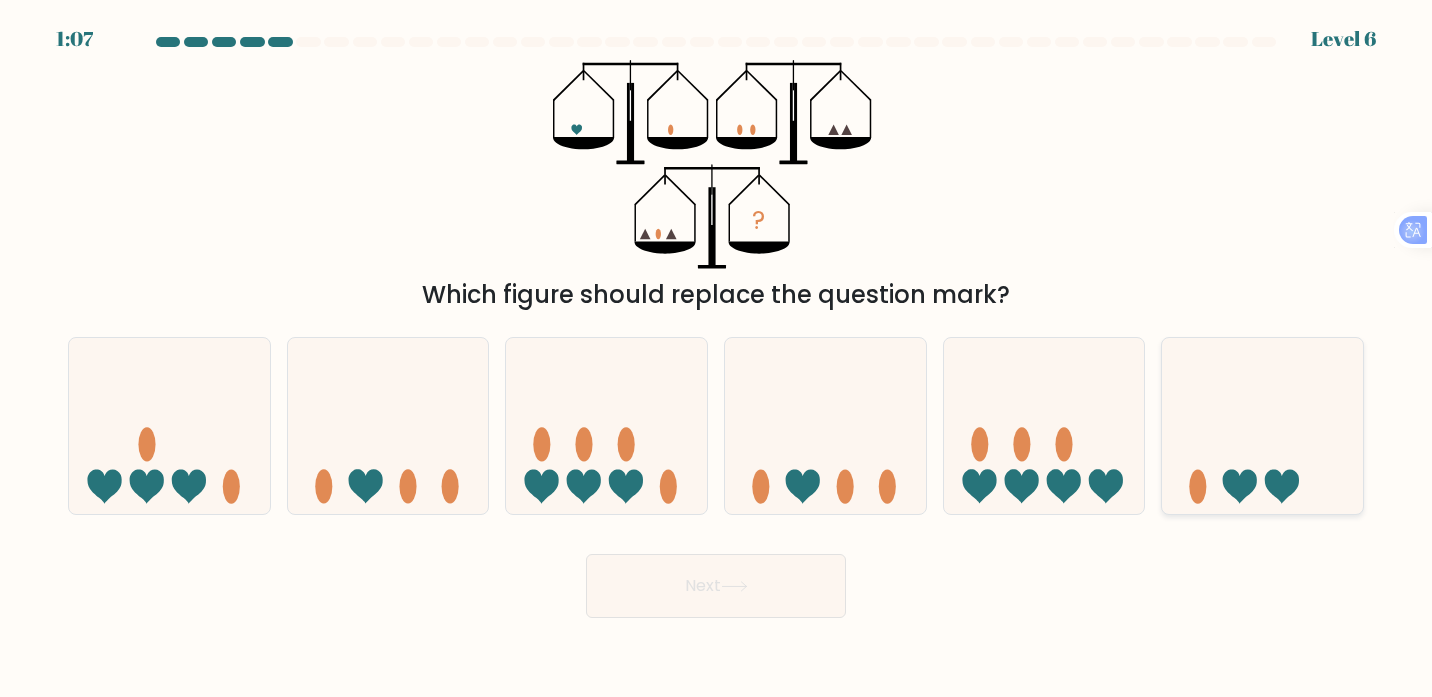 click 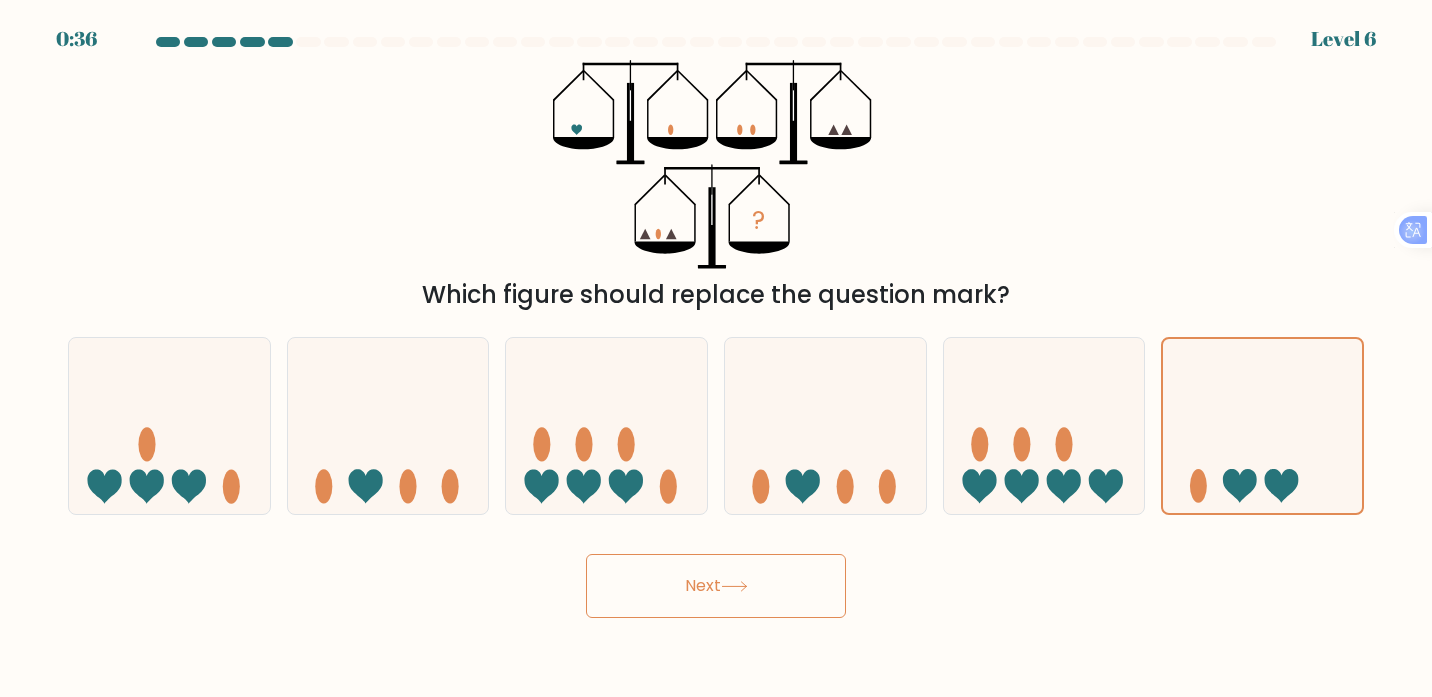 click on "Next" at bounding box center [716, 586] 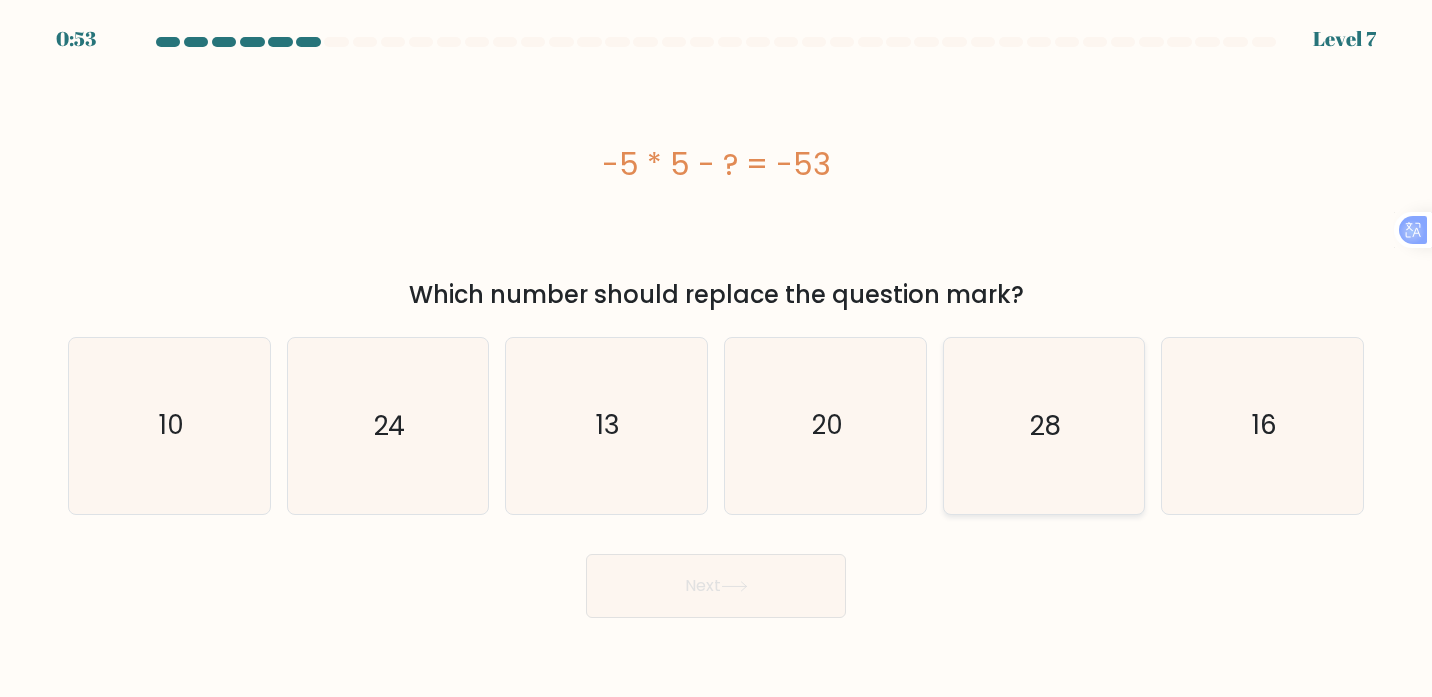click on "28" 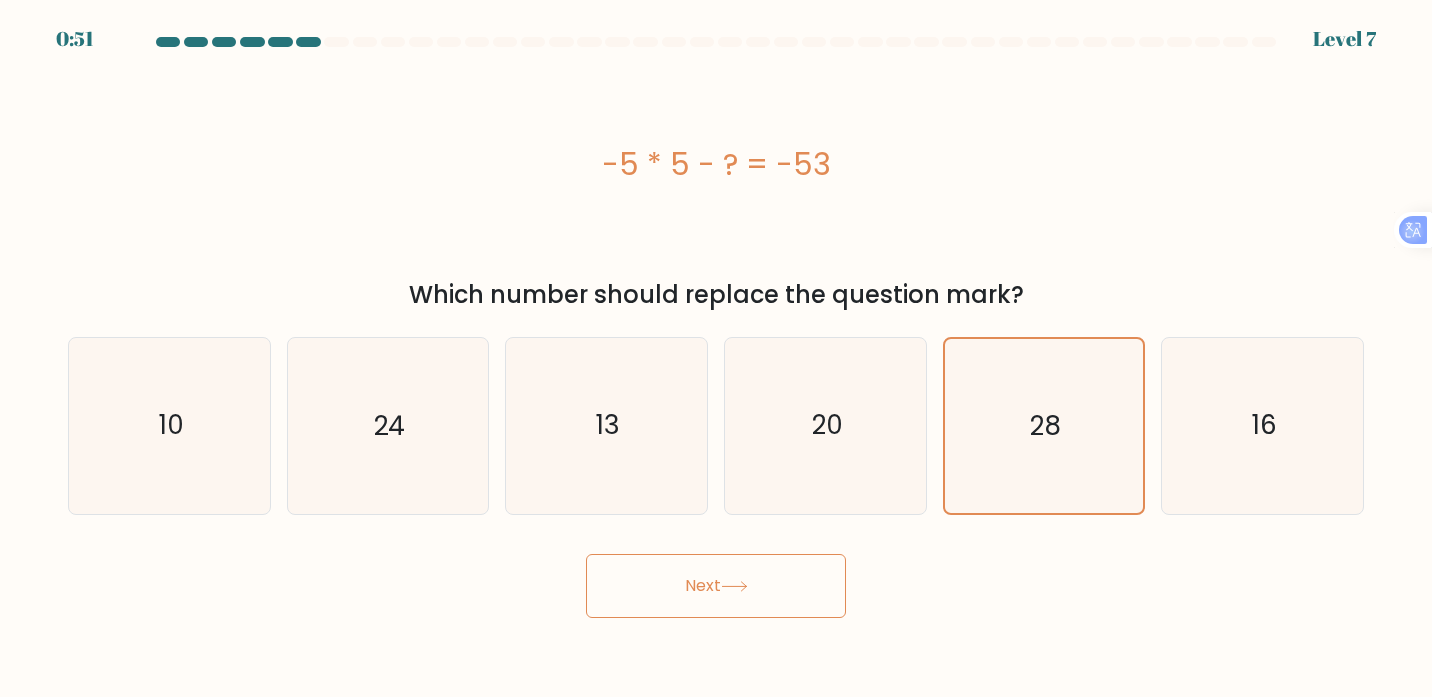 click on "Next" at bounding box center (716, 586) 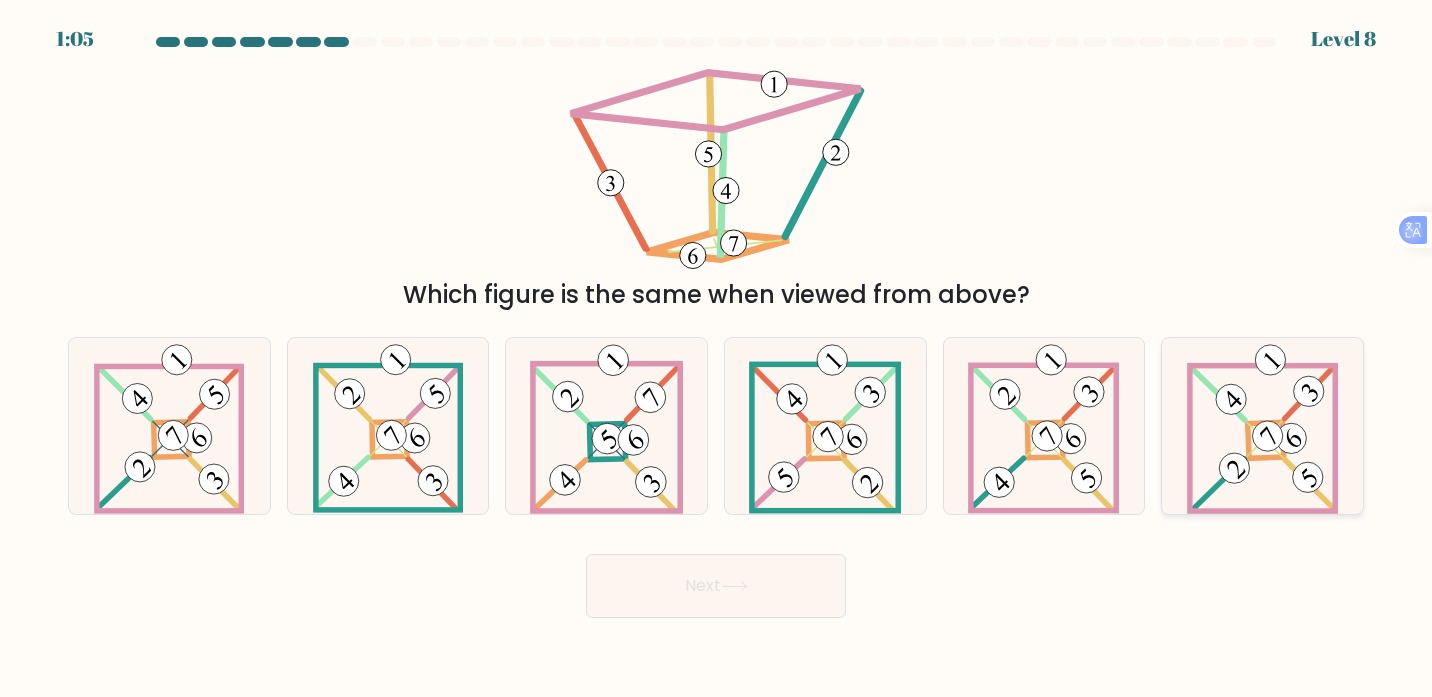 drag, startPoint x: 1242, startPoint y: 455, endPoint x: 1247, endPoint y: 486, distance: 31.400637 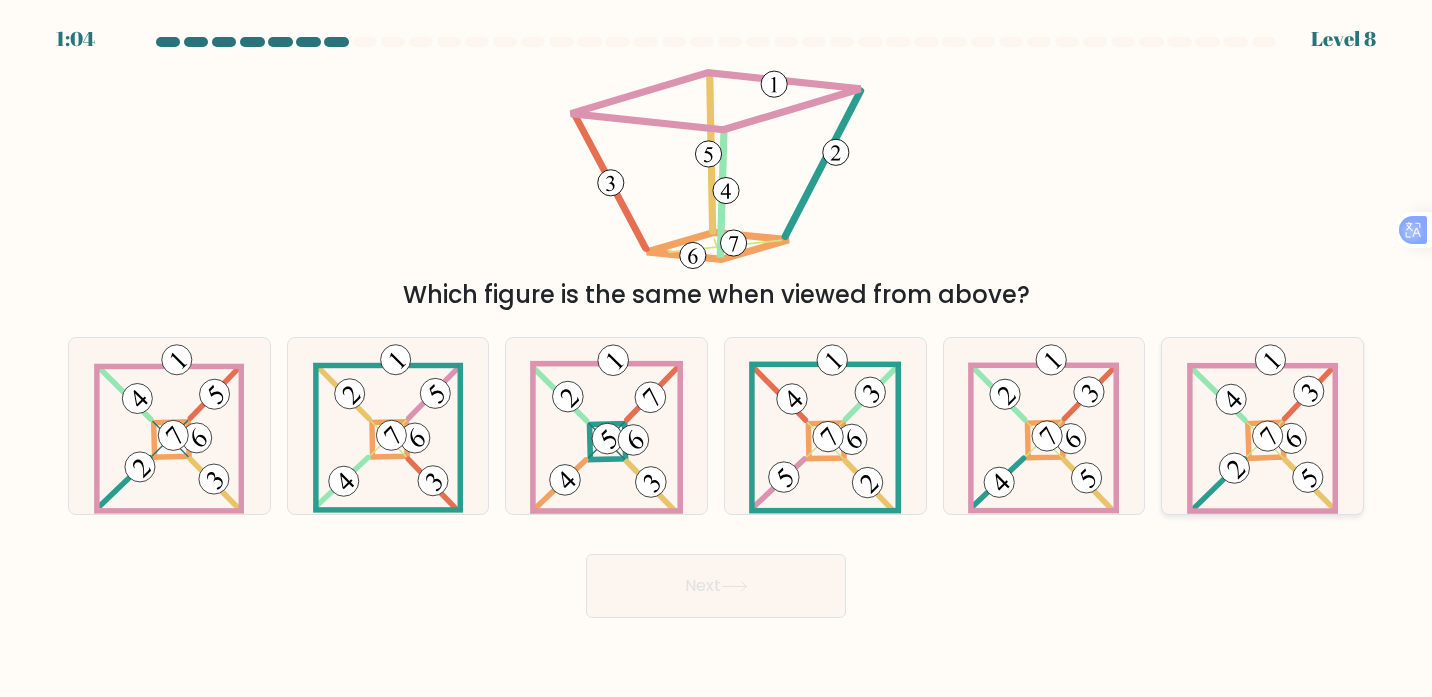 drag, startPoint x: 1247, startPoint y: 486, endPoint x: 1211, endPoint y: 506, distance: 41.18252 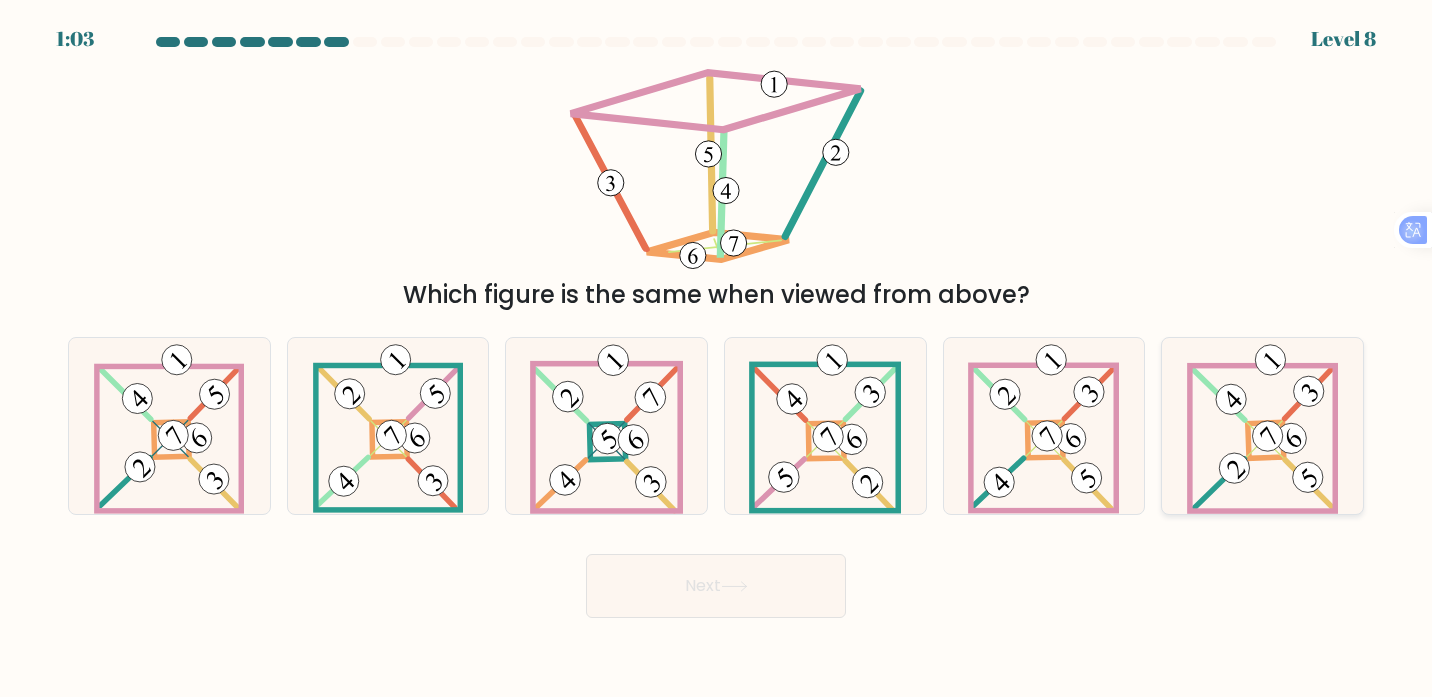 click 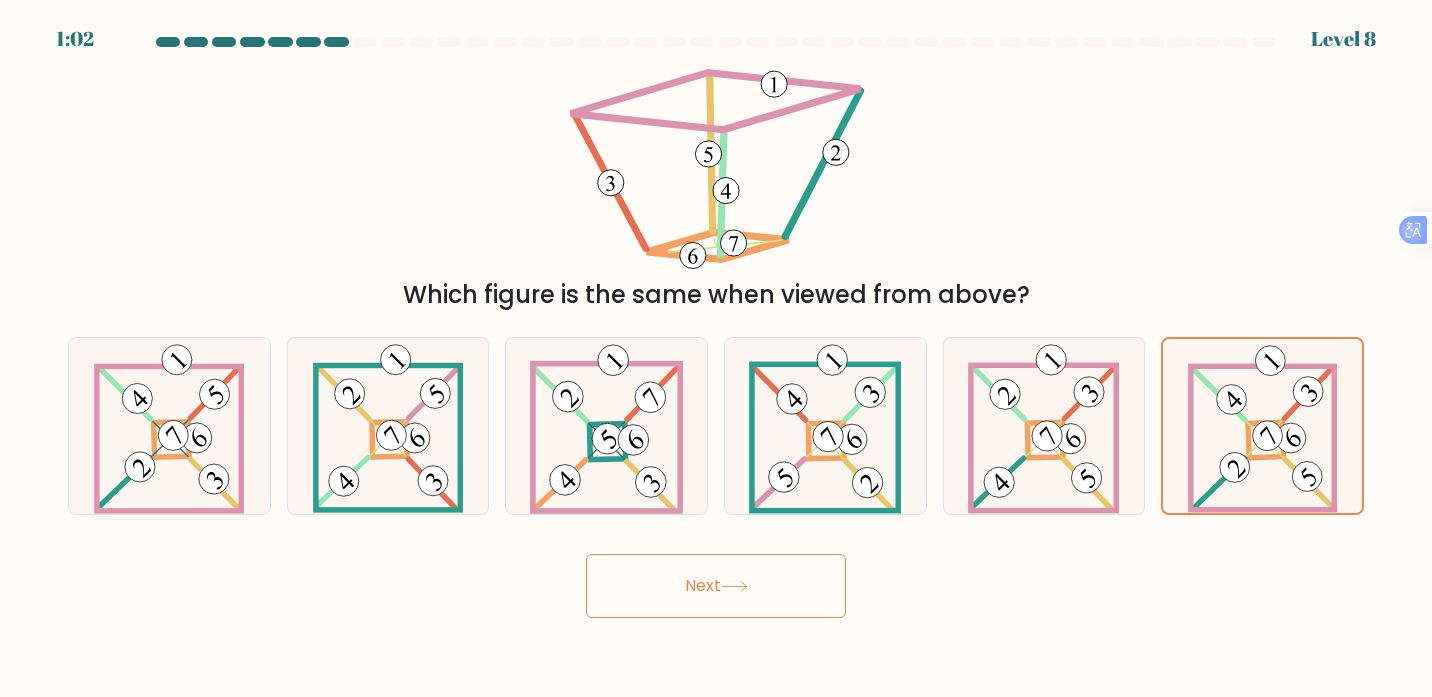 click on "Next" at bounding box center [716, 586] 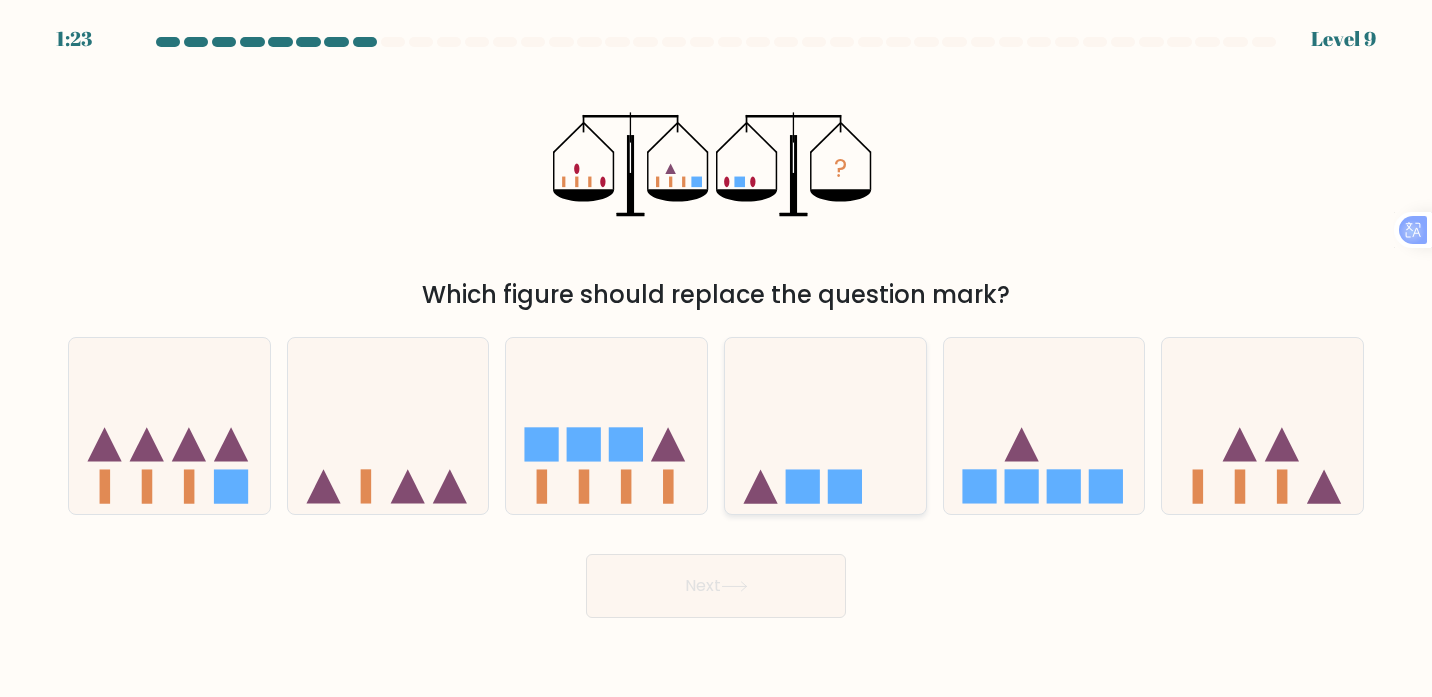 click 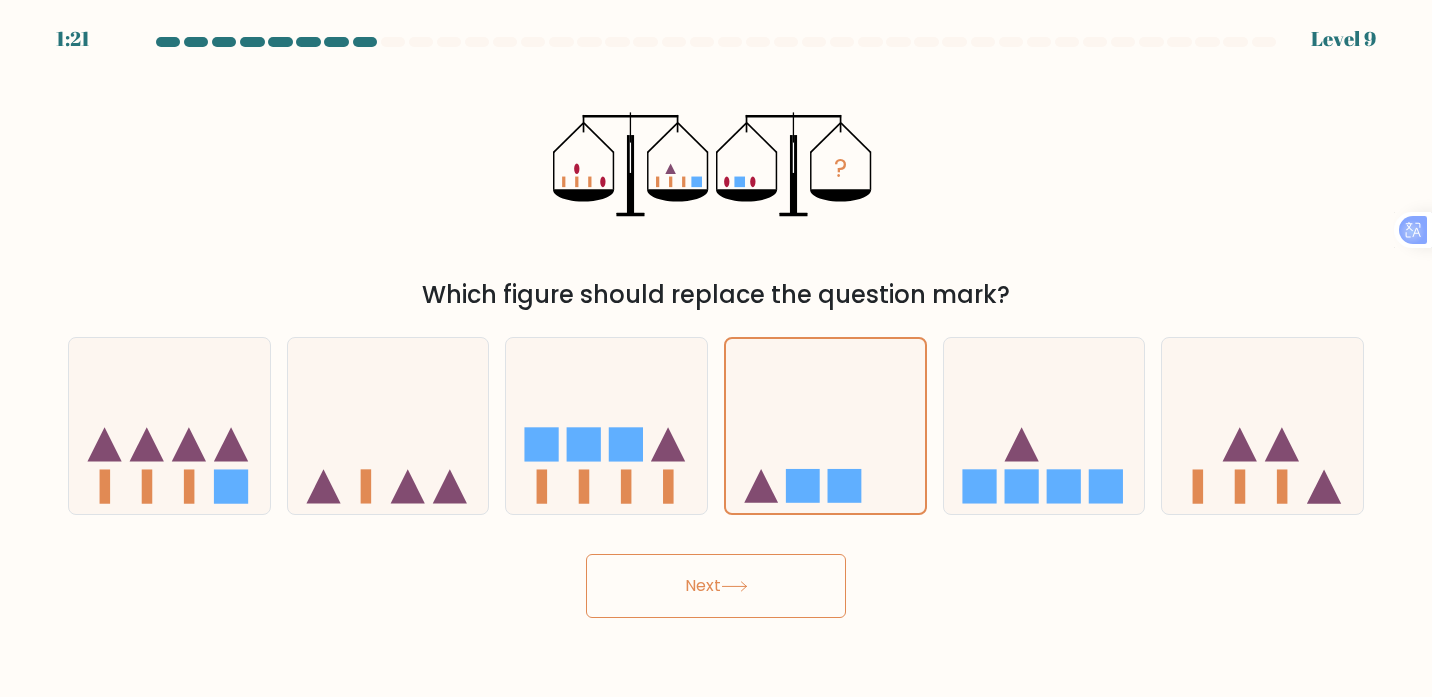 click on "Next" at bounding box center (716, 586) 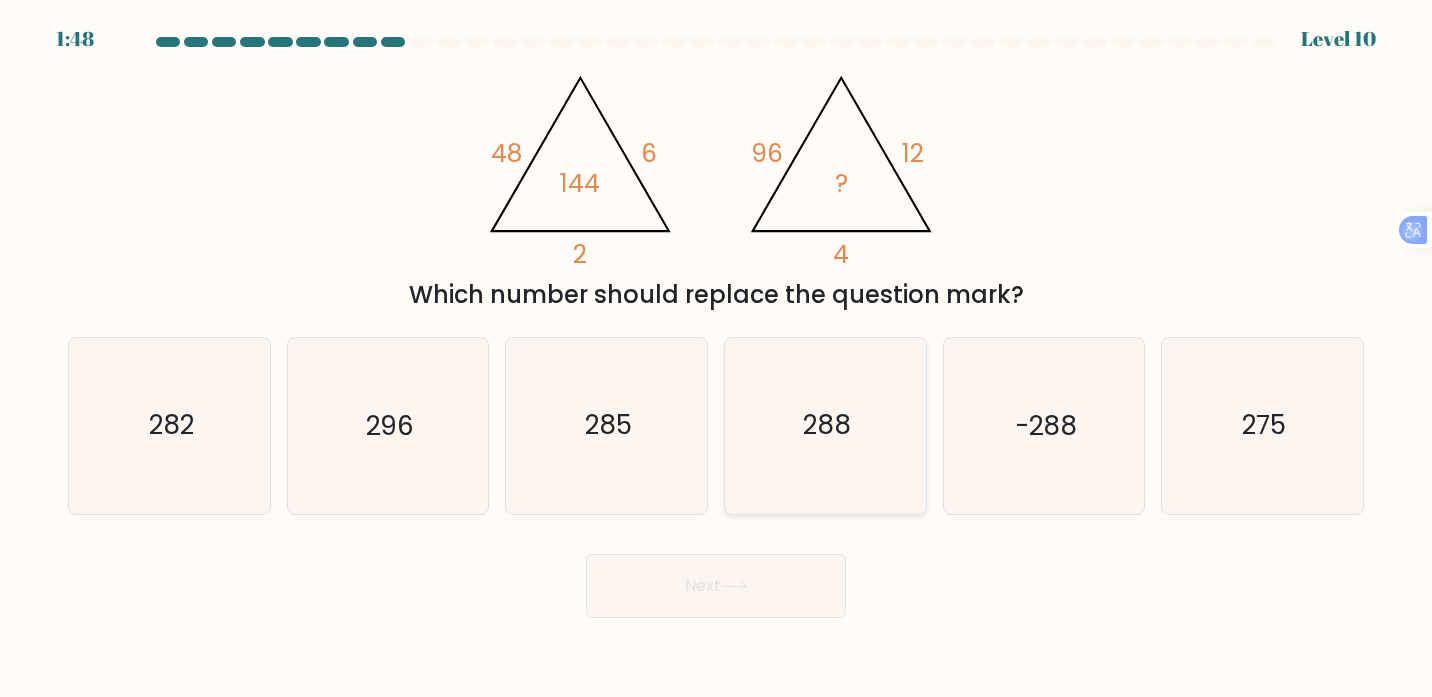 click on "288" 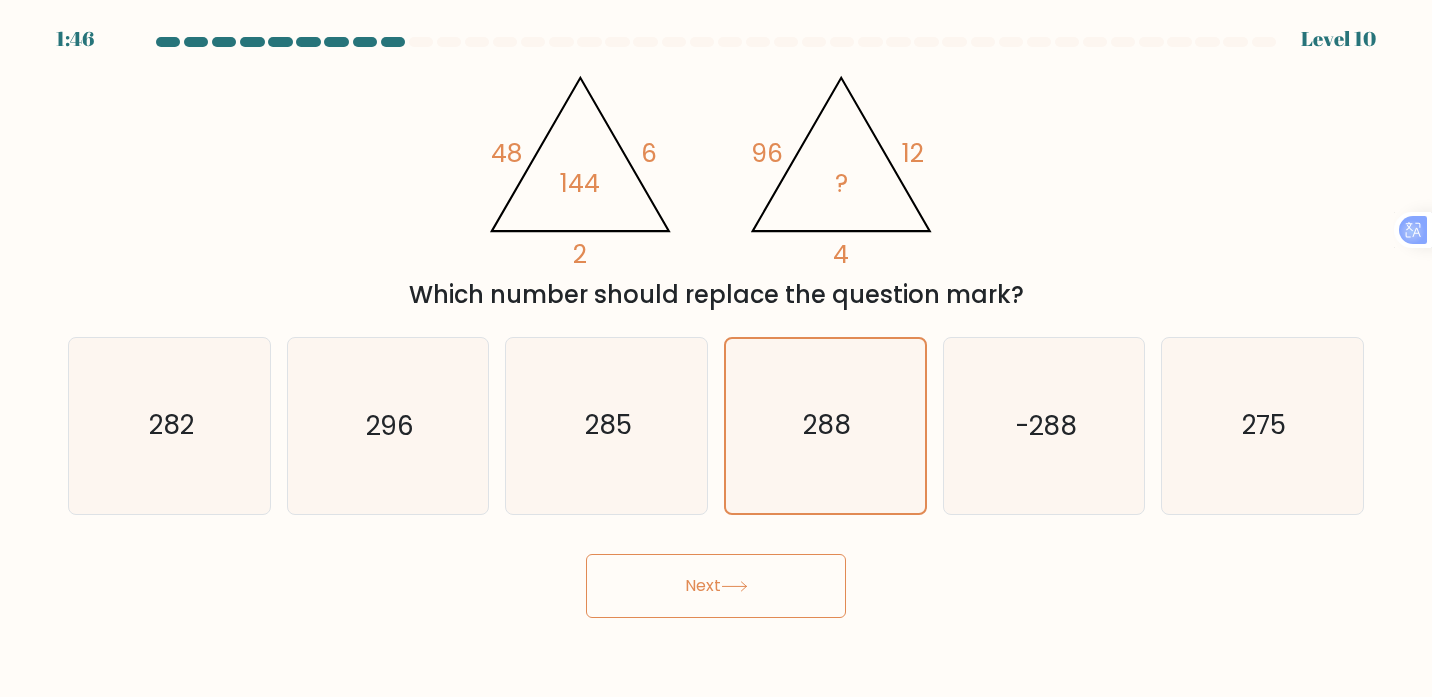 click on "Next" at bounding box center [716, 586] 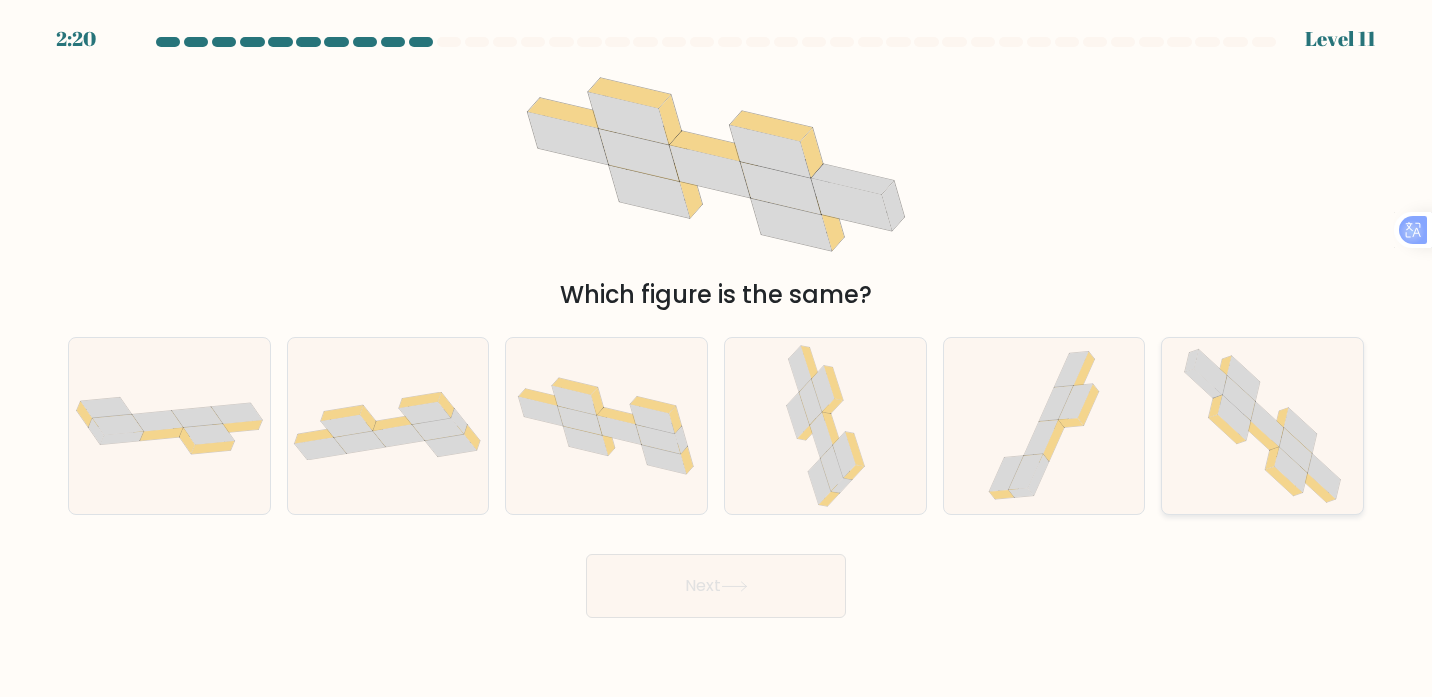 click 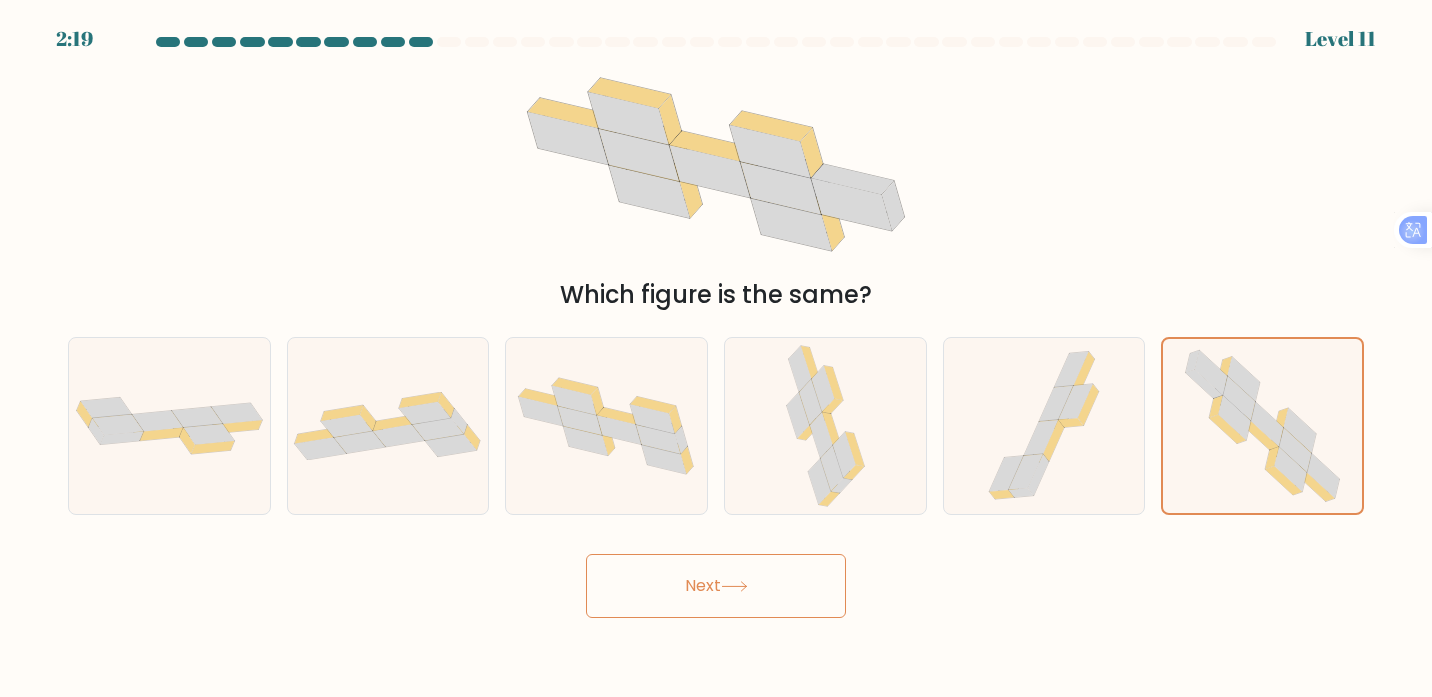 click on "Next" at bounding box center [716, 586] 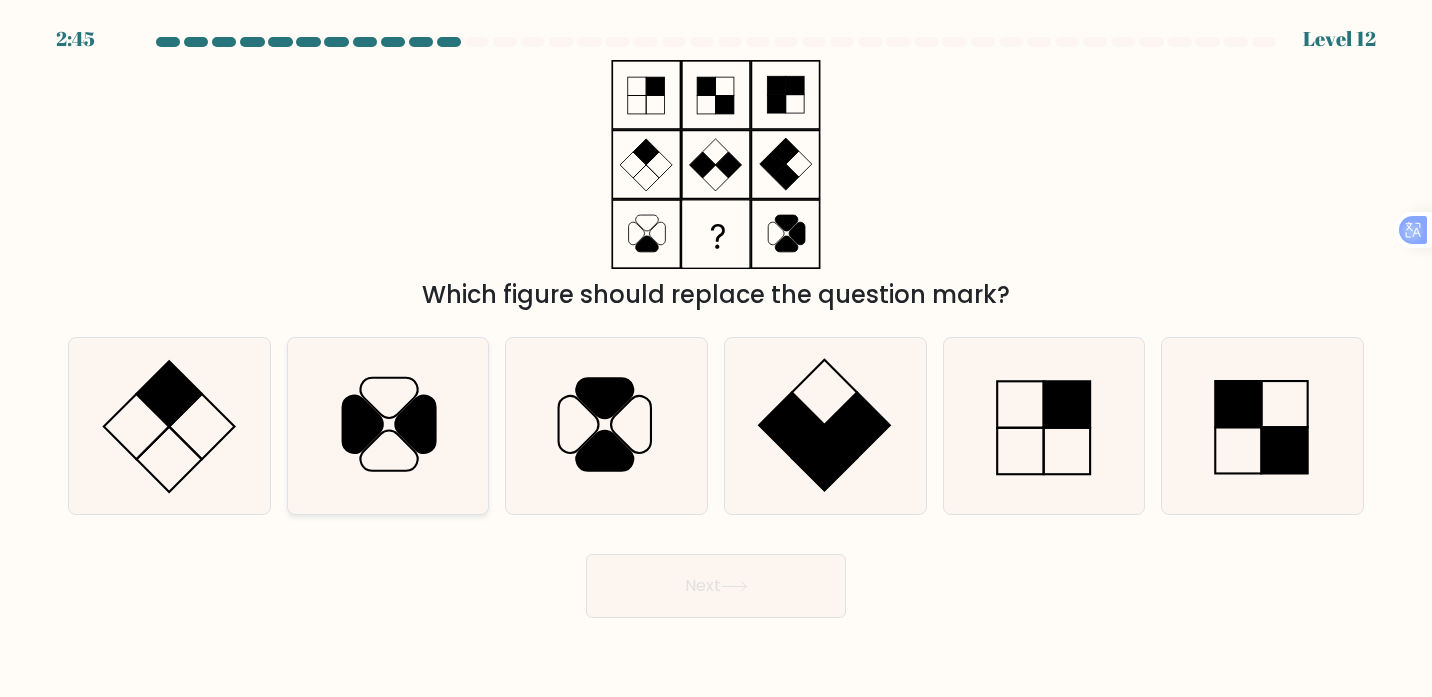 click 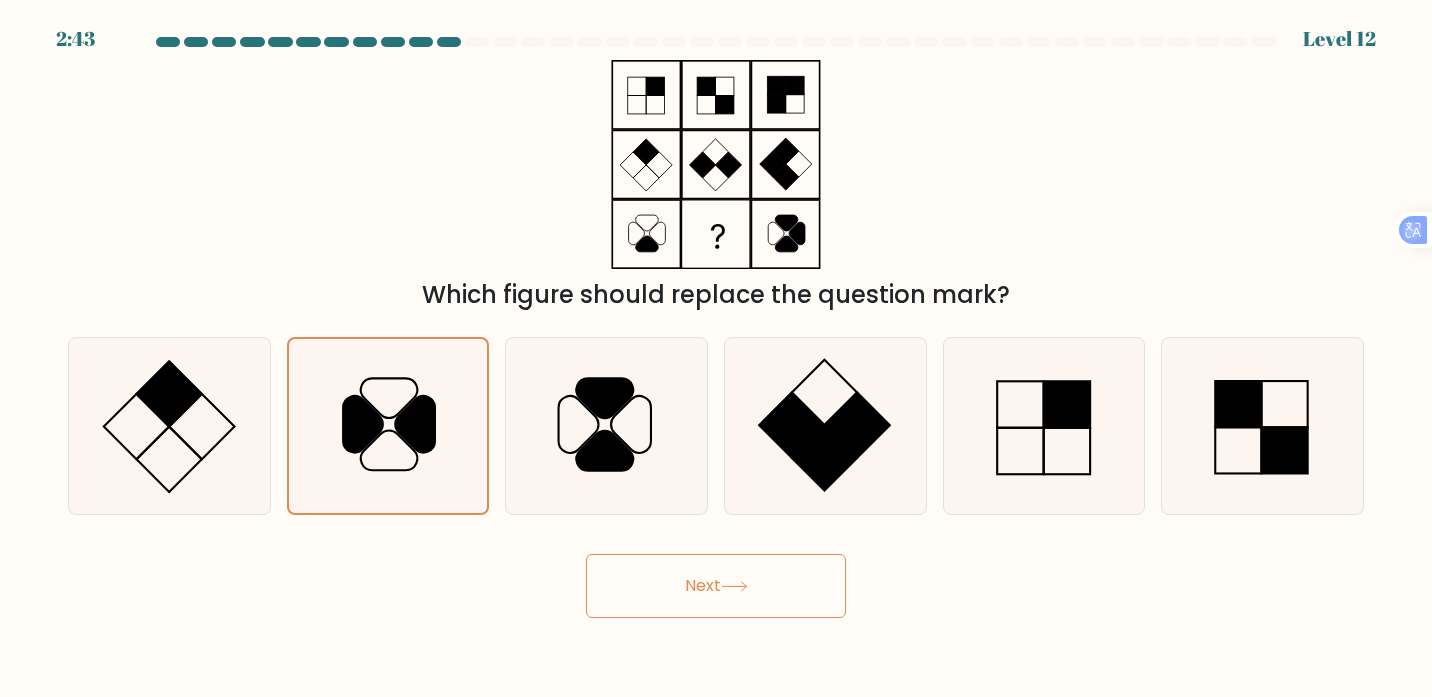 click on "Next" at bounding box center [716, 586] 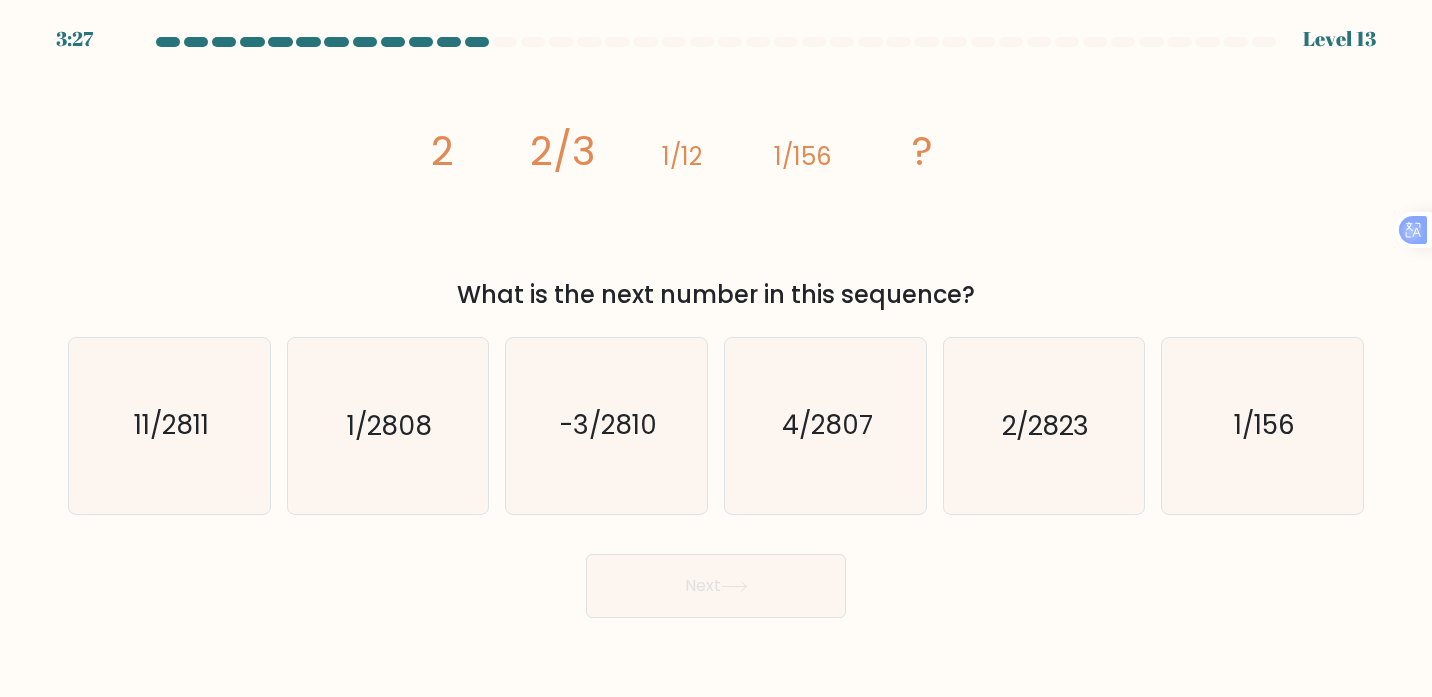 click on "Next" at bounding box center (716, 586) 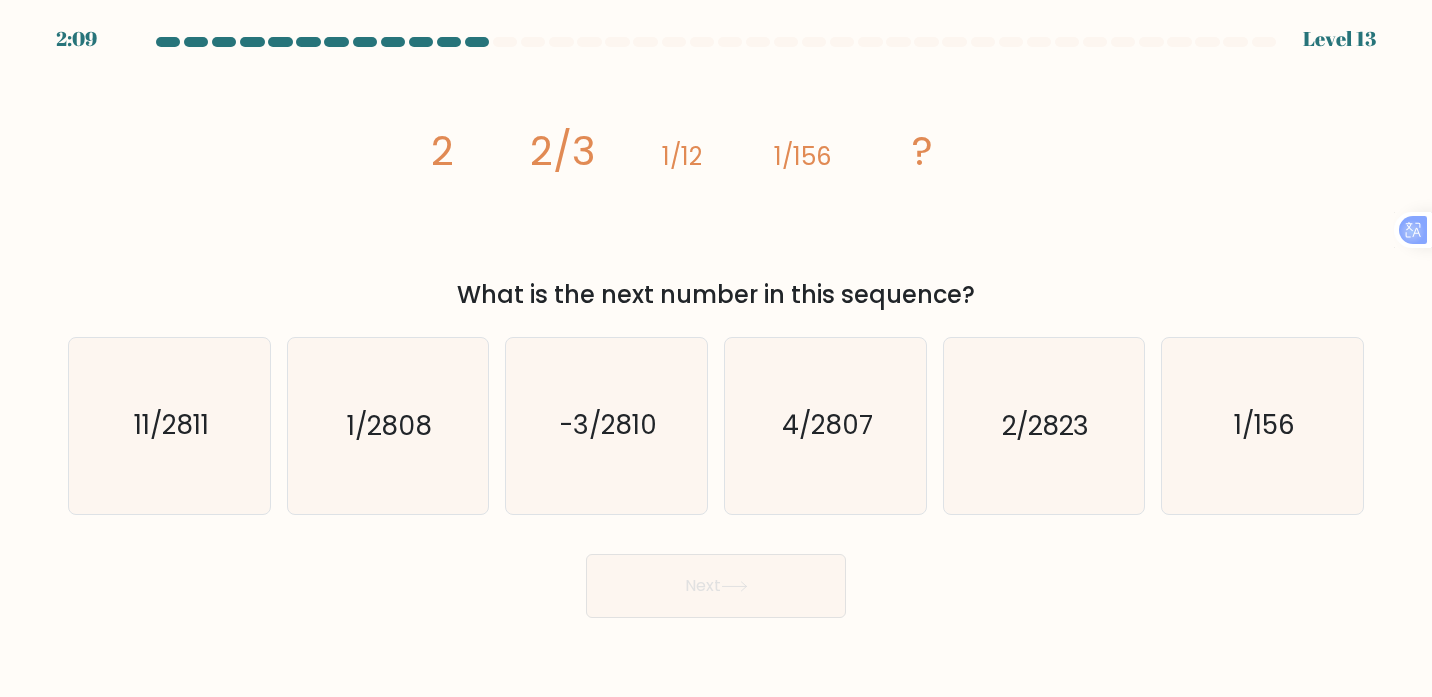drag, startPoint x: 660, startPoint y: 603, endPoint x: 622, endPoint y: 574, distance: 47.801674 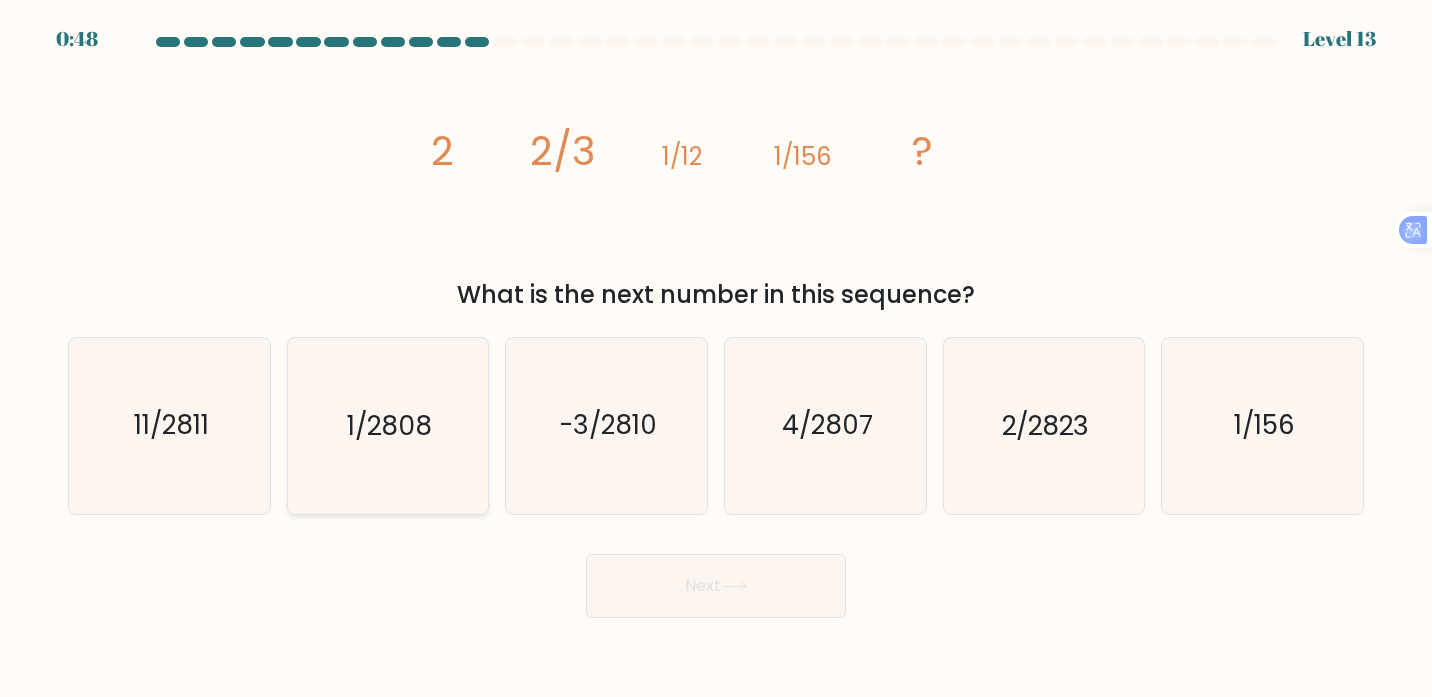 click on "1/2808" 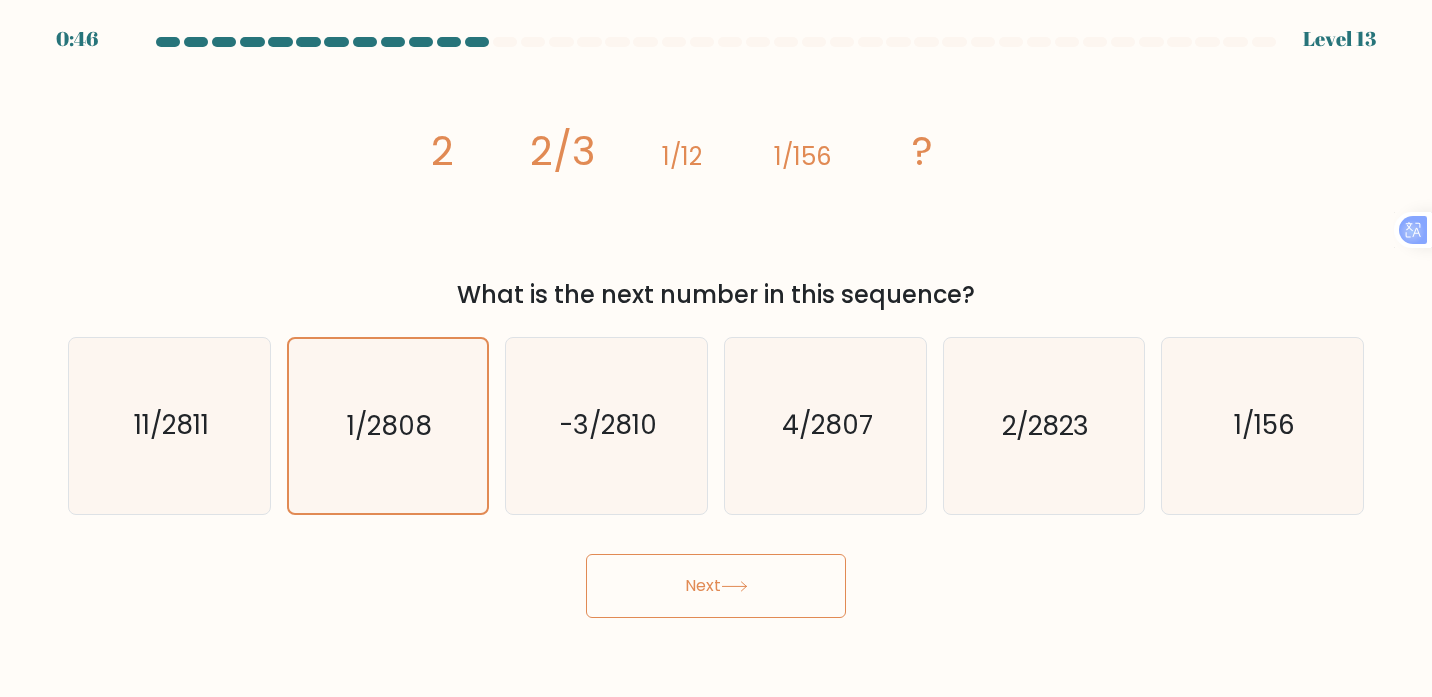 click on "Next" at bounding box center [716, 586] 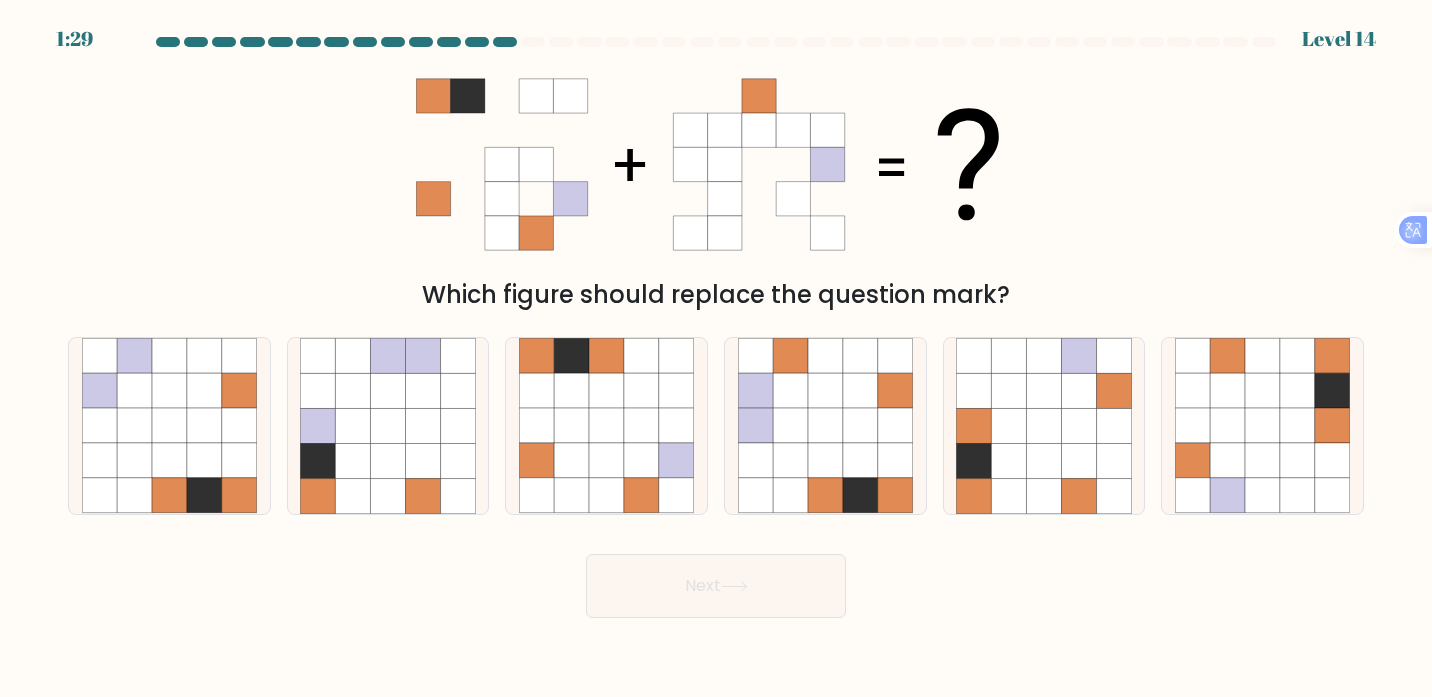 click on "Next" at bounding box center [716, 586] 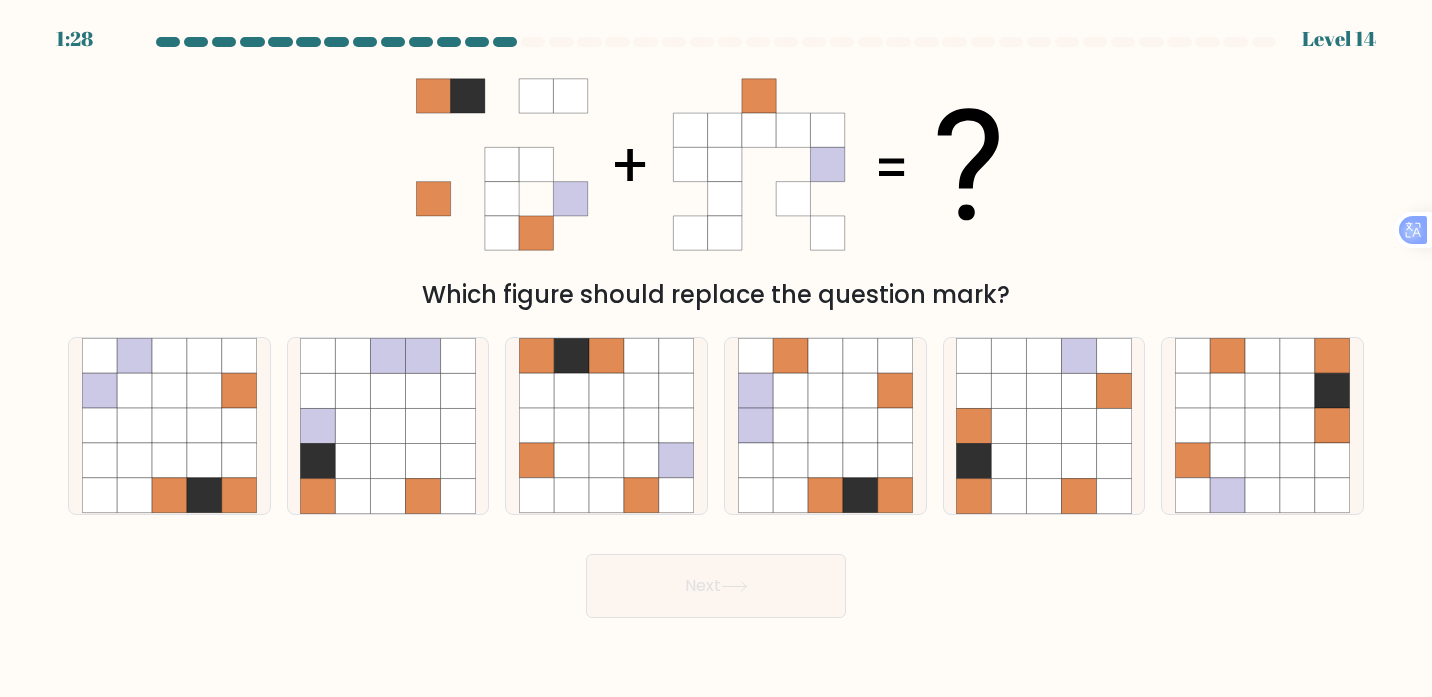 drag, startPoint x: 724, startPoint y: 579, endPoint x: 763, endPoint y: 566, distance: 41.109608 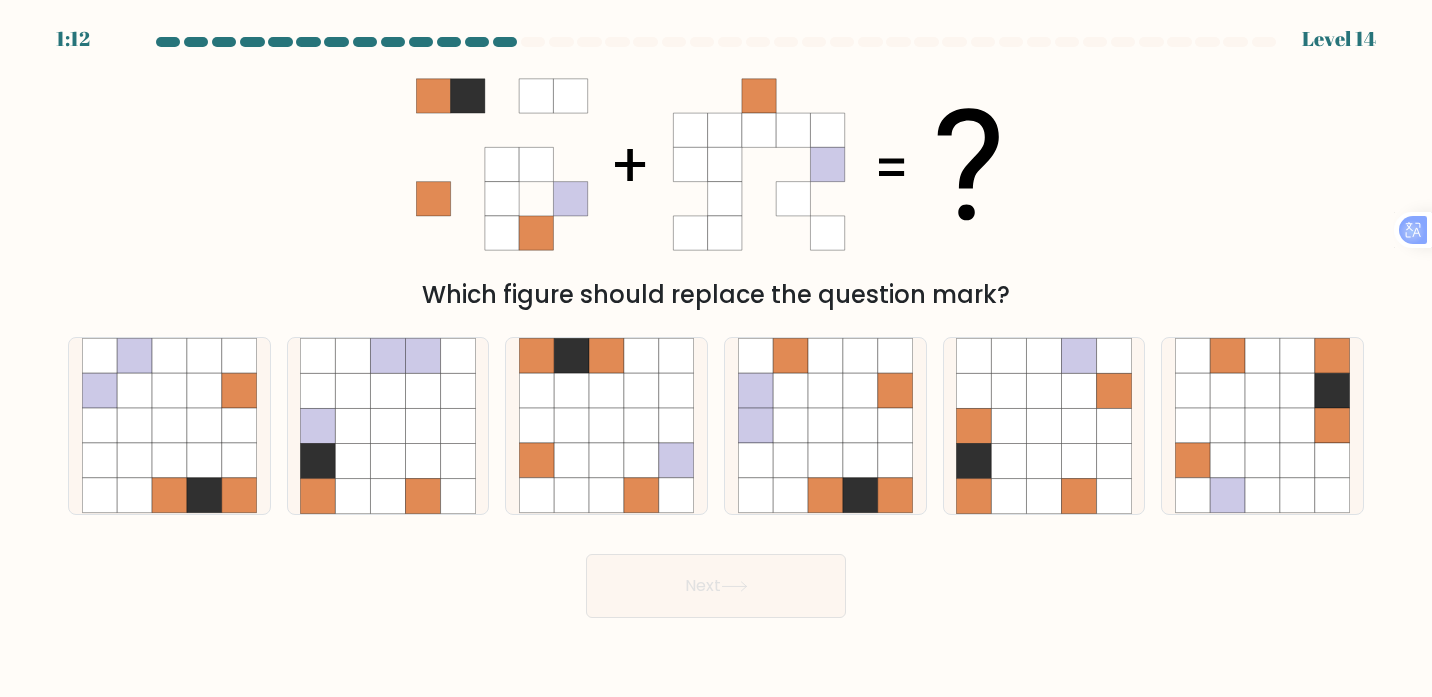 click on "Which figure should replace the question mark?" at bounding box center (716, 186) 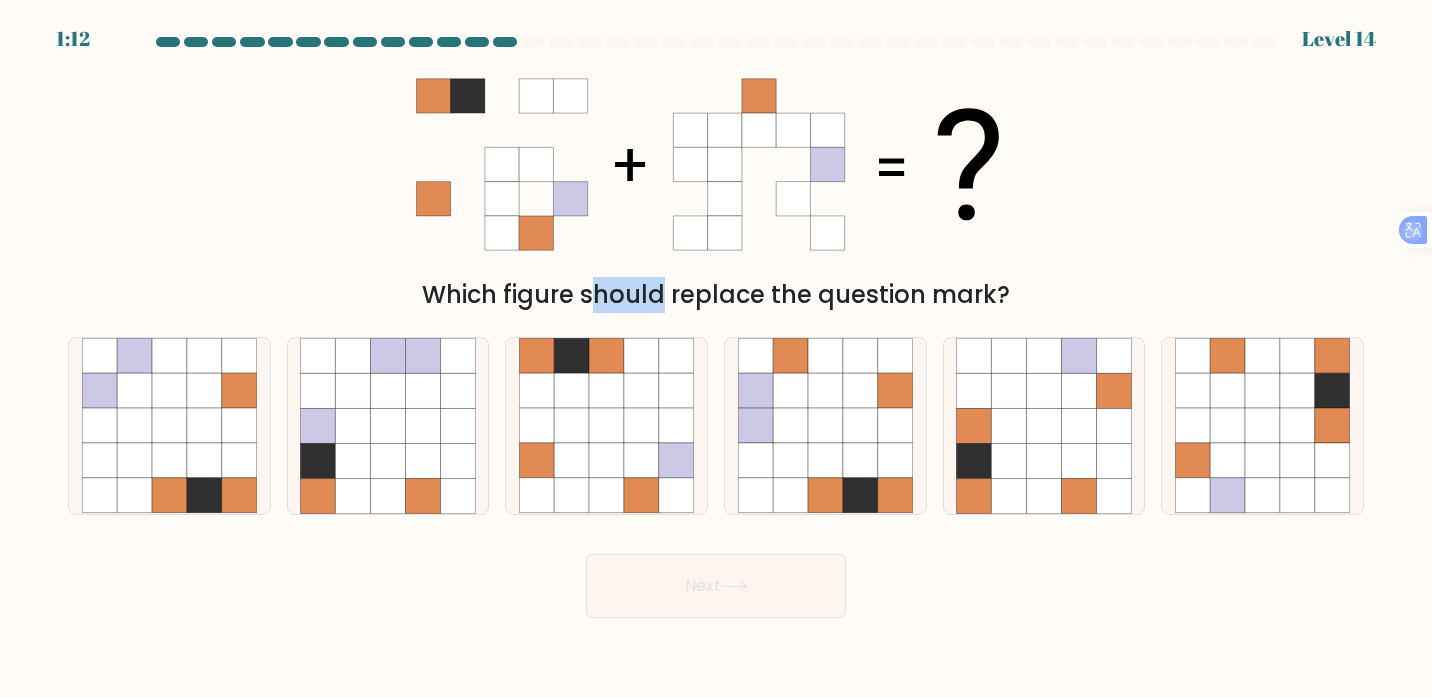 click on "Which figure should replace the question mark?" at bounding box center (716, 186) 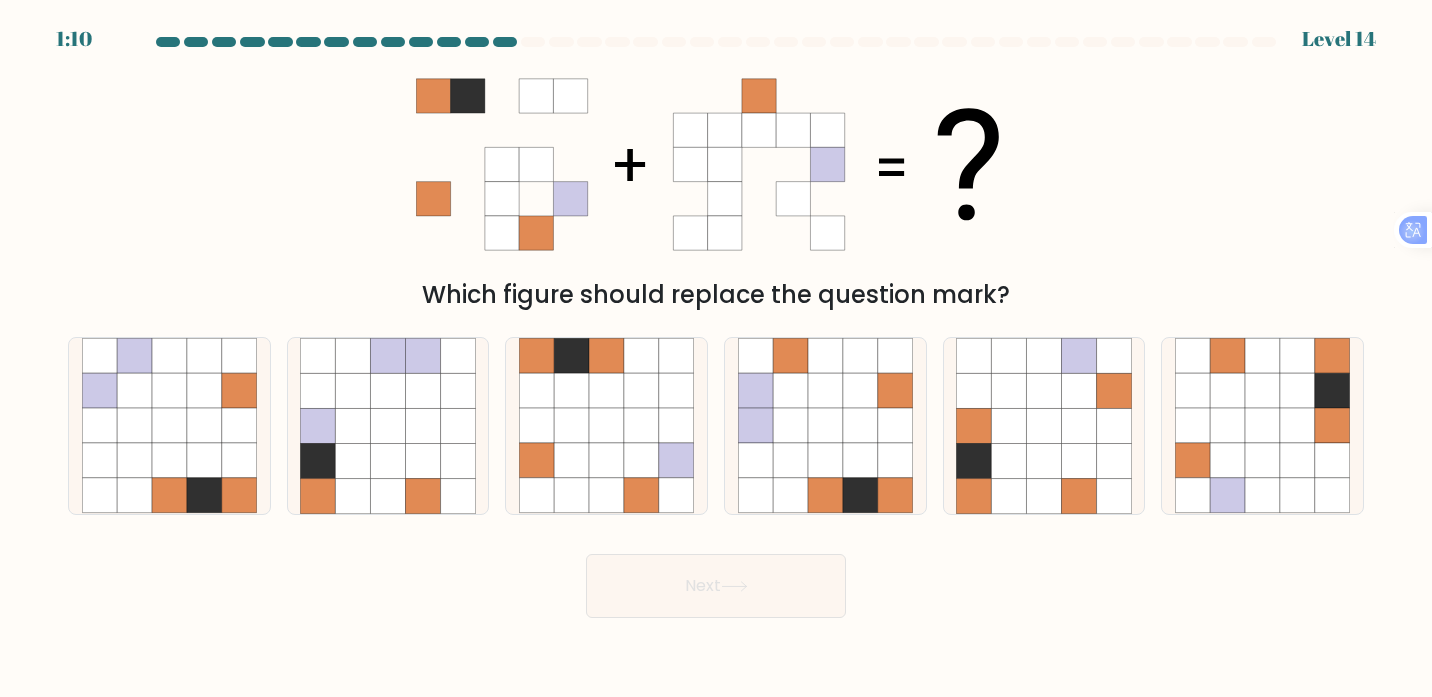click on "Which figure should replace the question mark?" at bounding box center [716, 186] 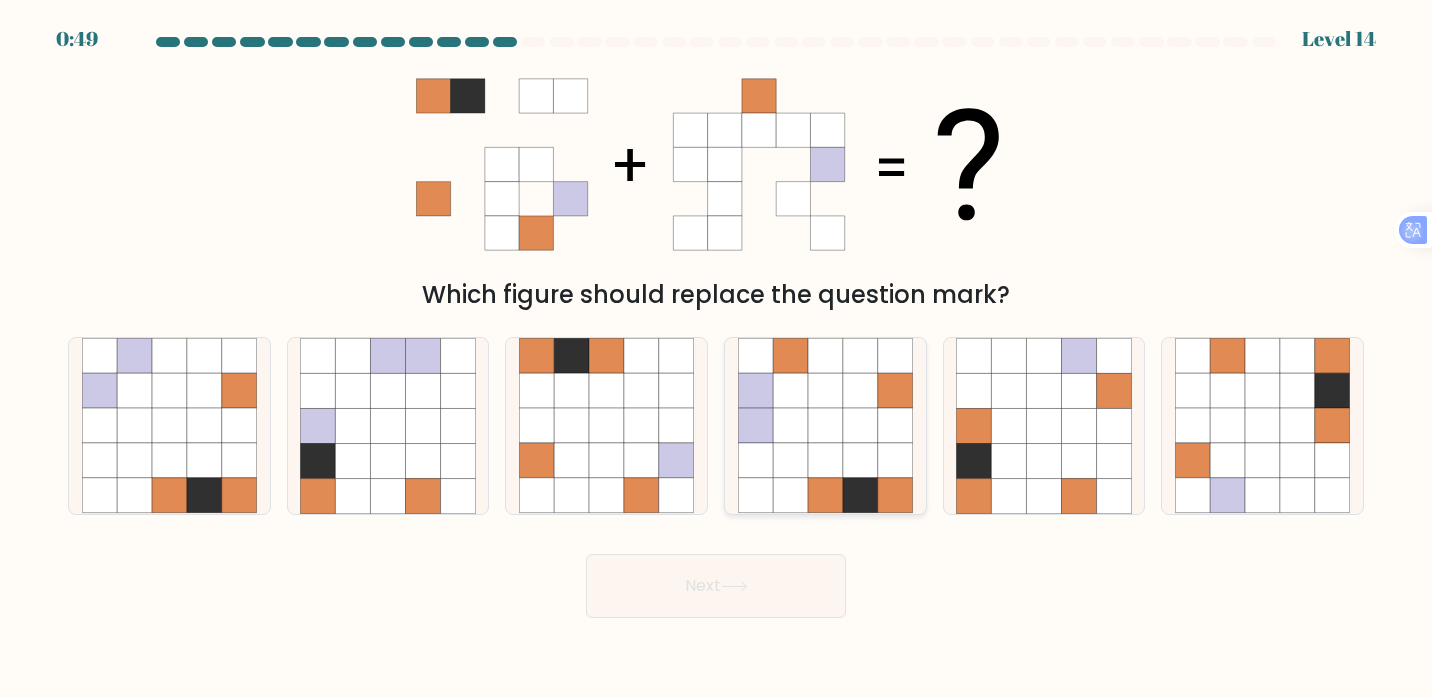 click 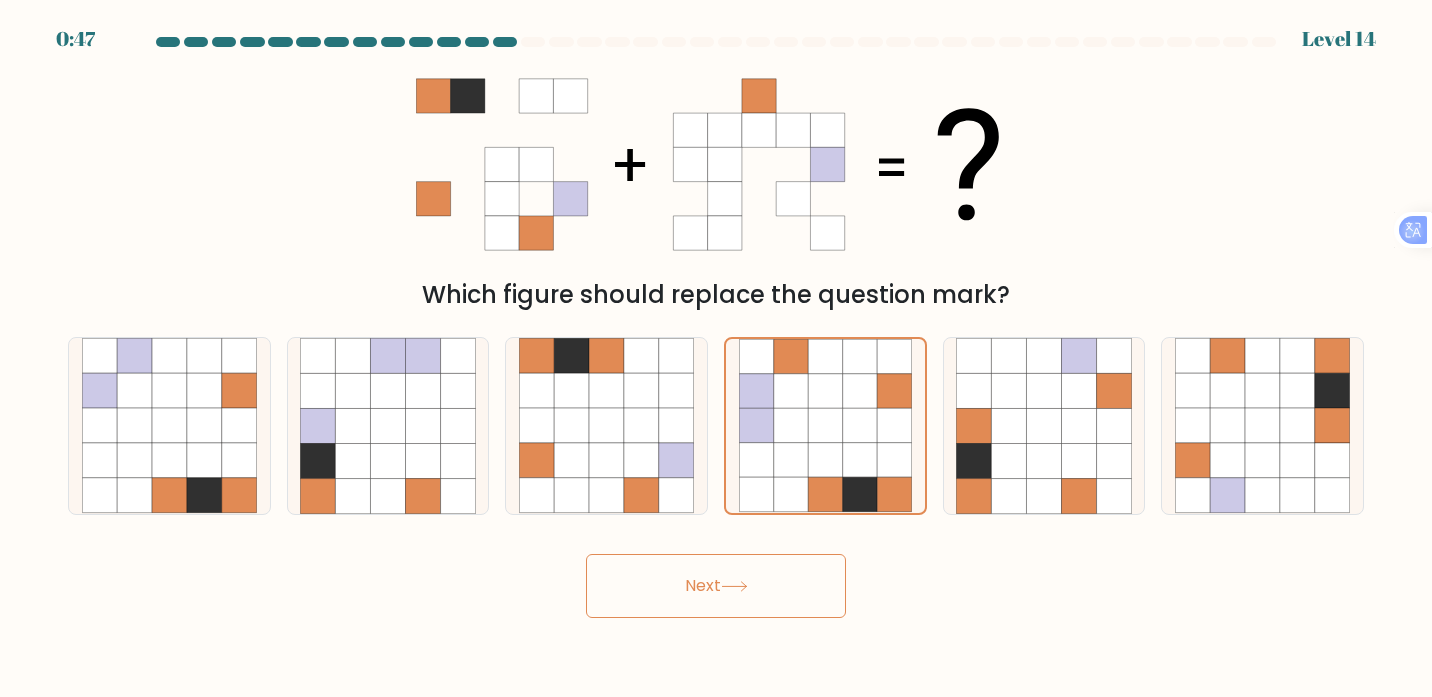 click on "Next" at bounding box center [716, 586] 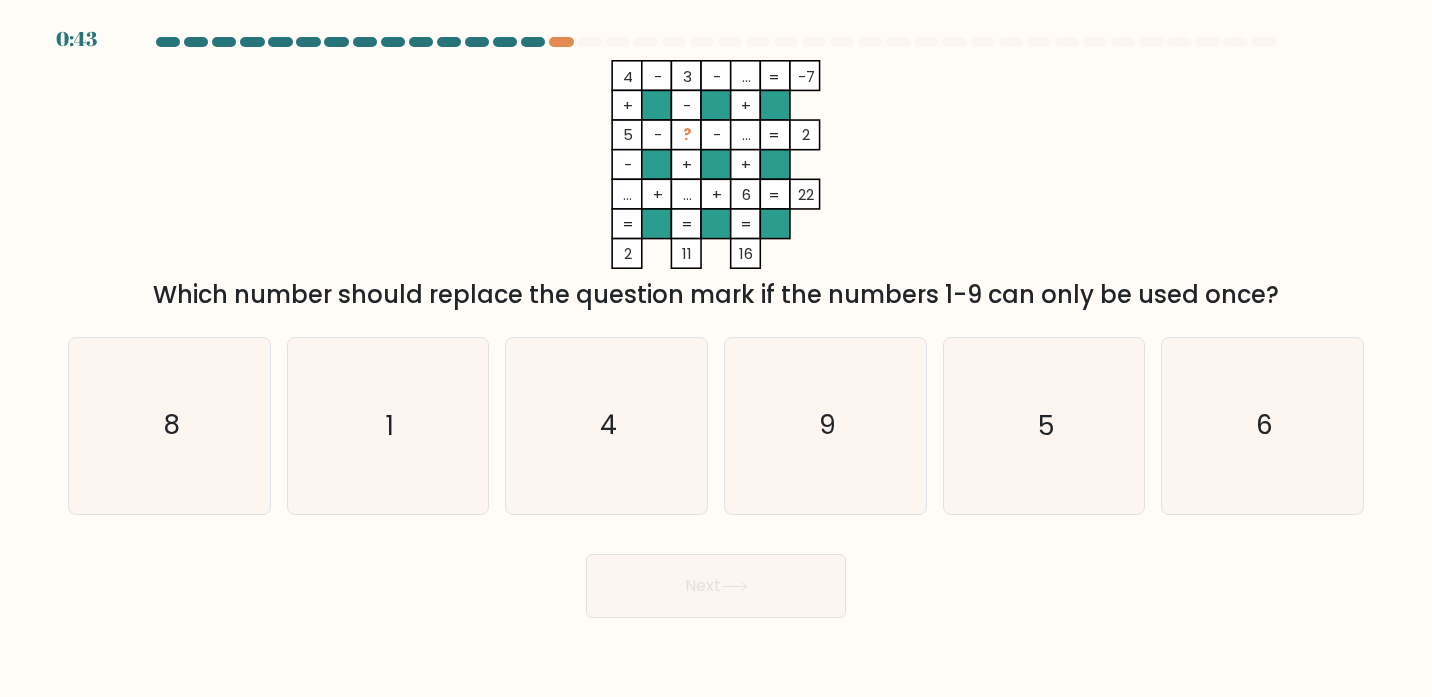 scroll, scrollTop: 0, scrollLeft: 0, axis: both 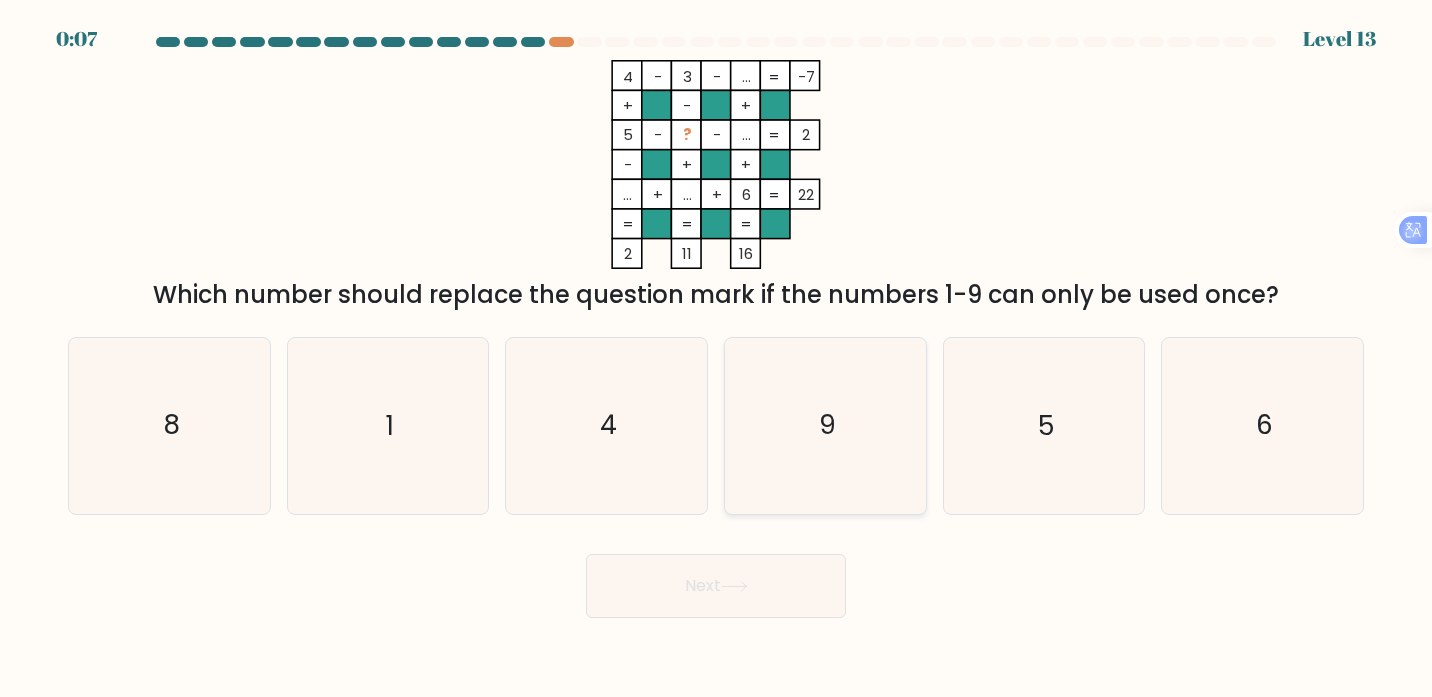 click on "9" 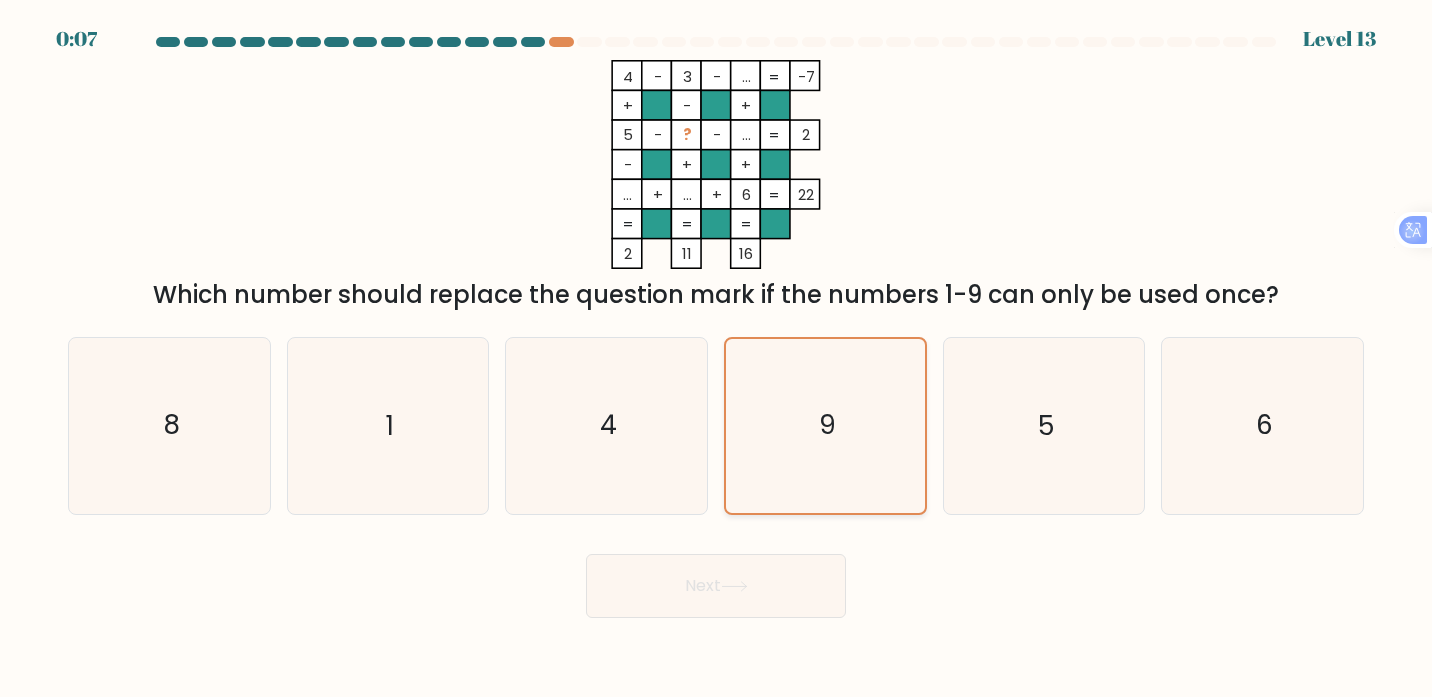 click on "9" 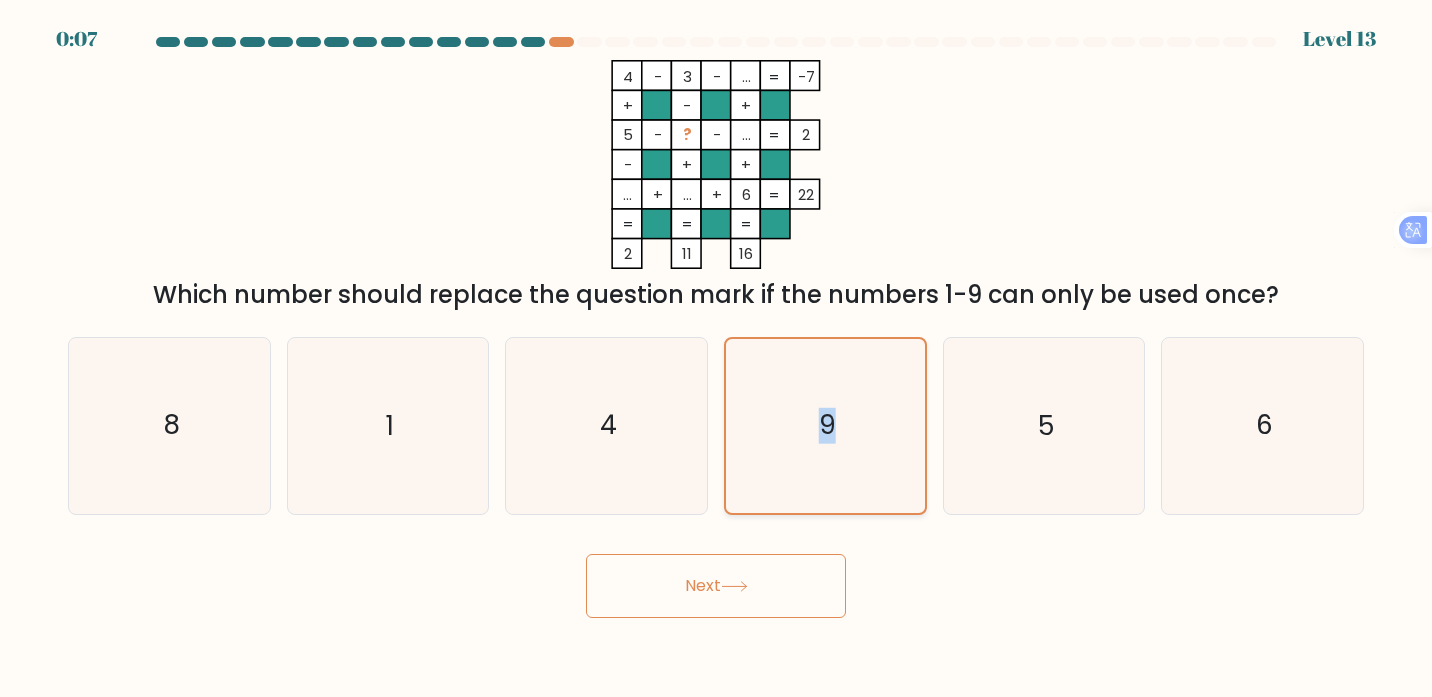 click on "9" 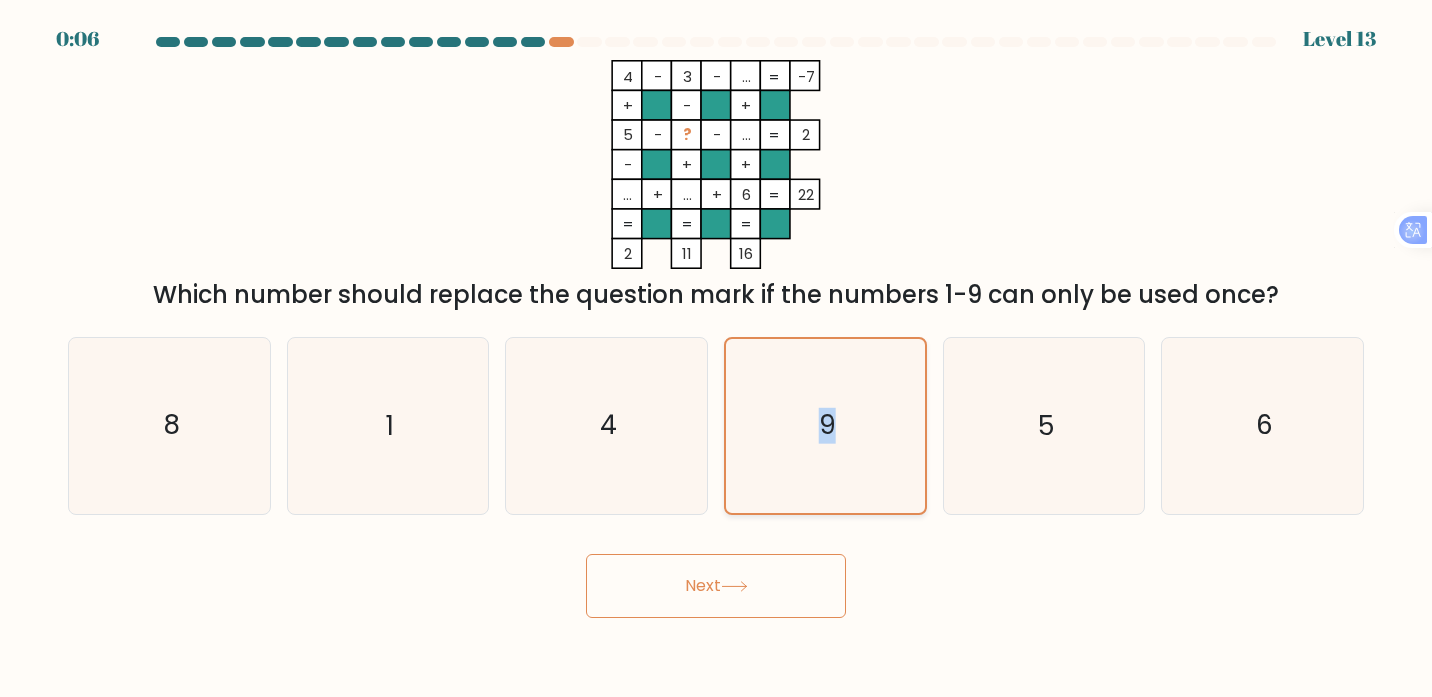 click on "9" 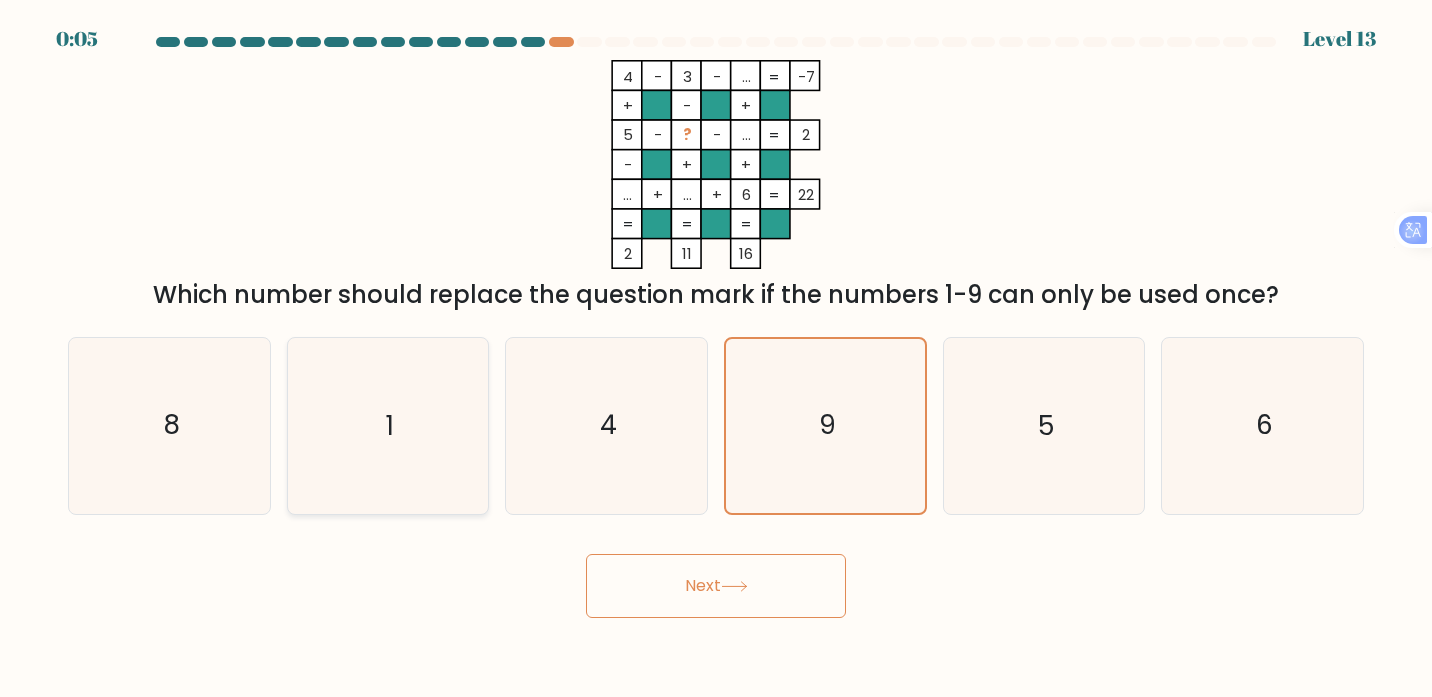 click on "1" 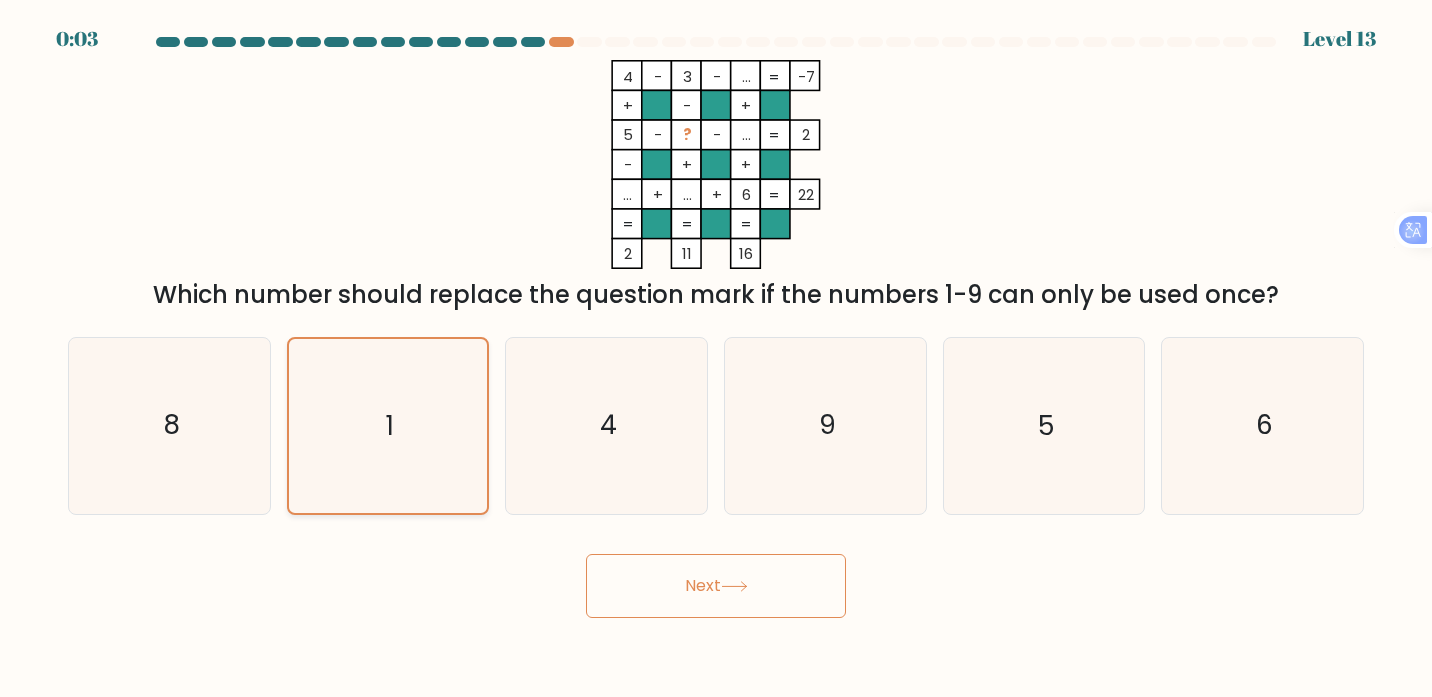click on "1" 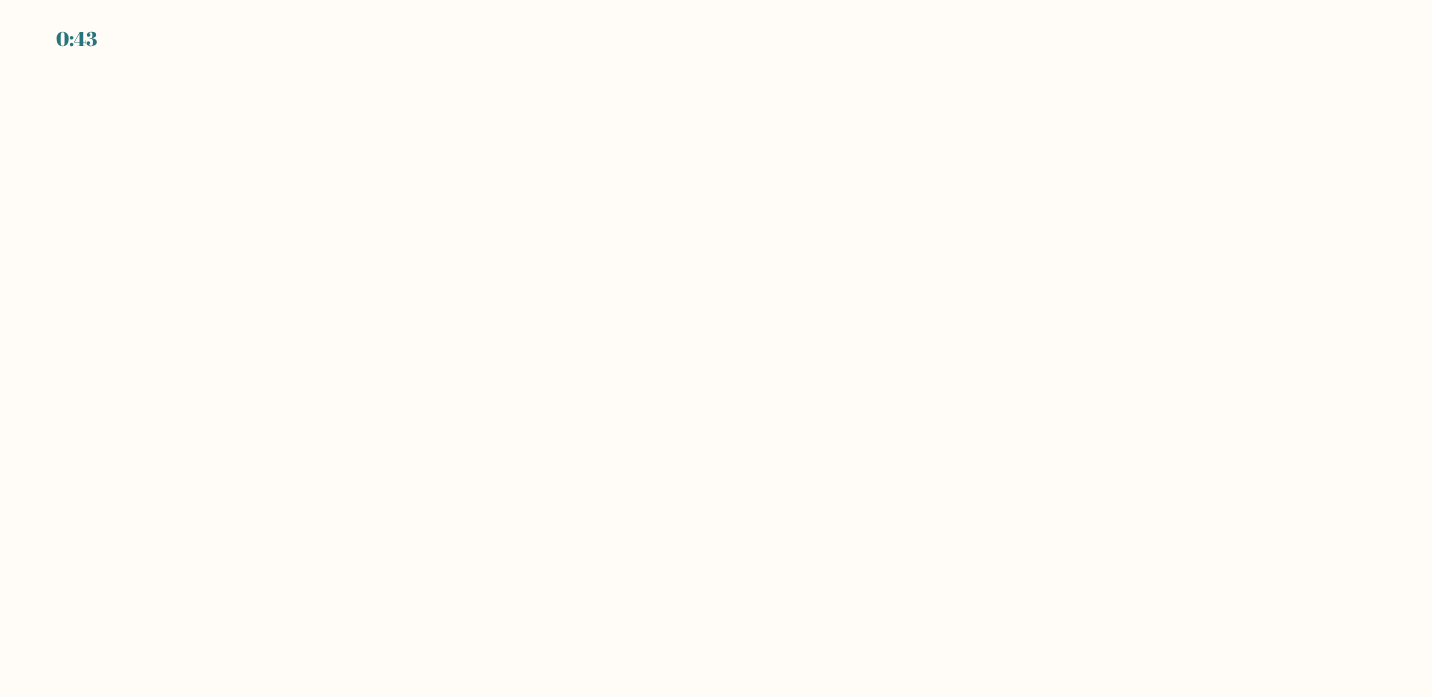 scroll, scrollTop: 0, scrollLeft: 0, axis: both 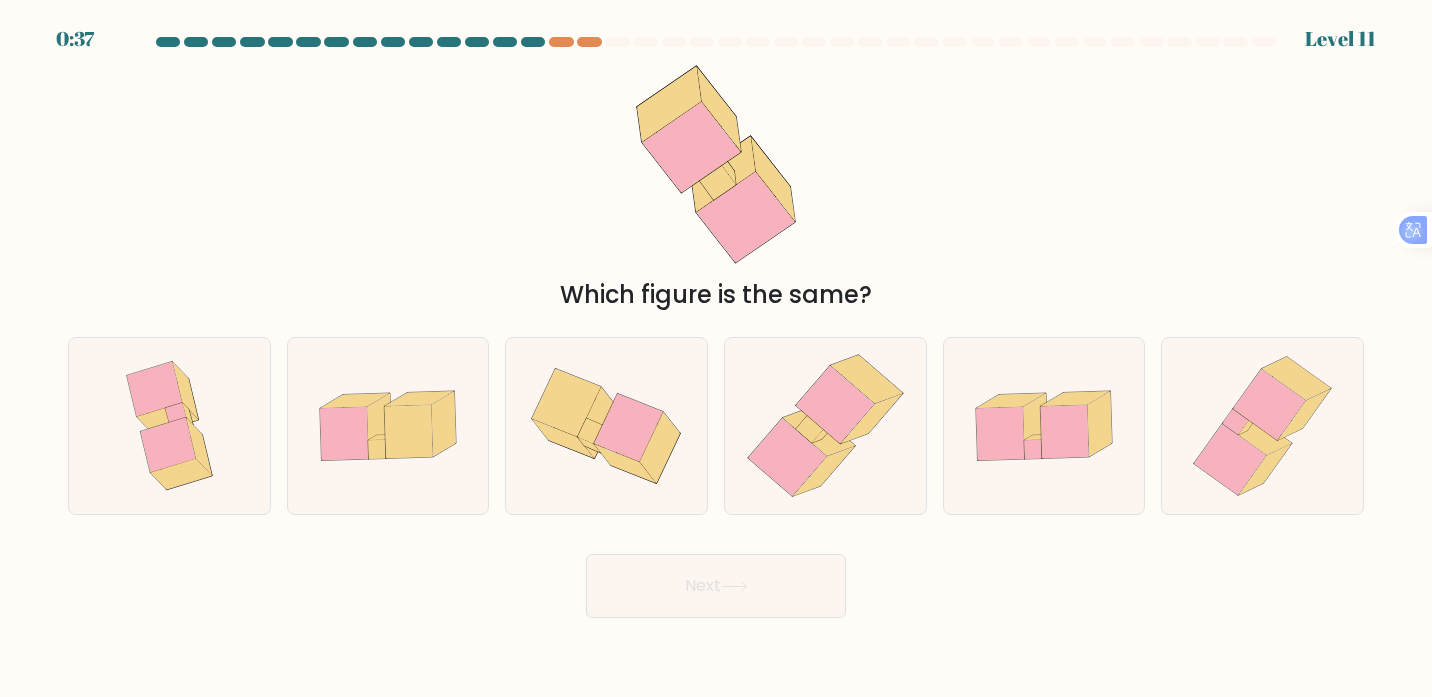 drag, startPoint x: 677, startPoint y: 600, endPoint x: 698, endPoint y: 550, distance: 54.230988 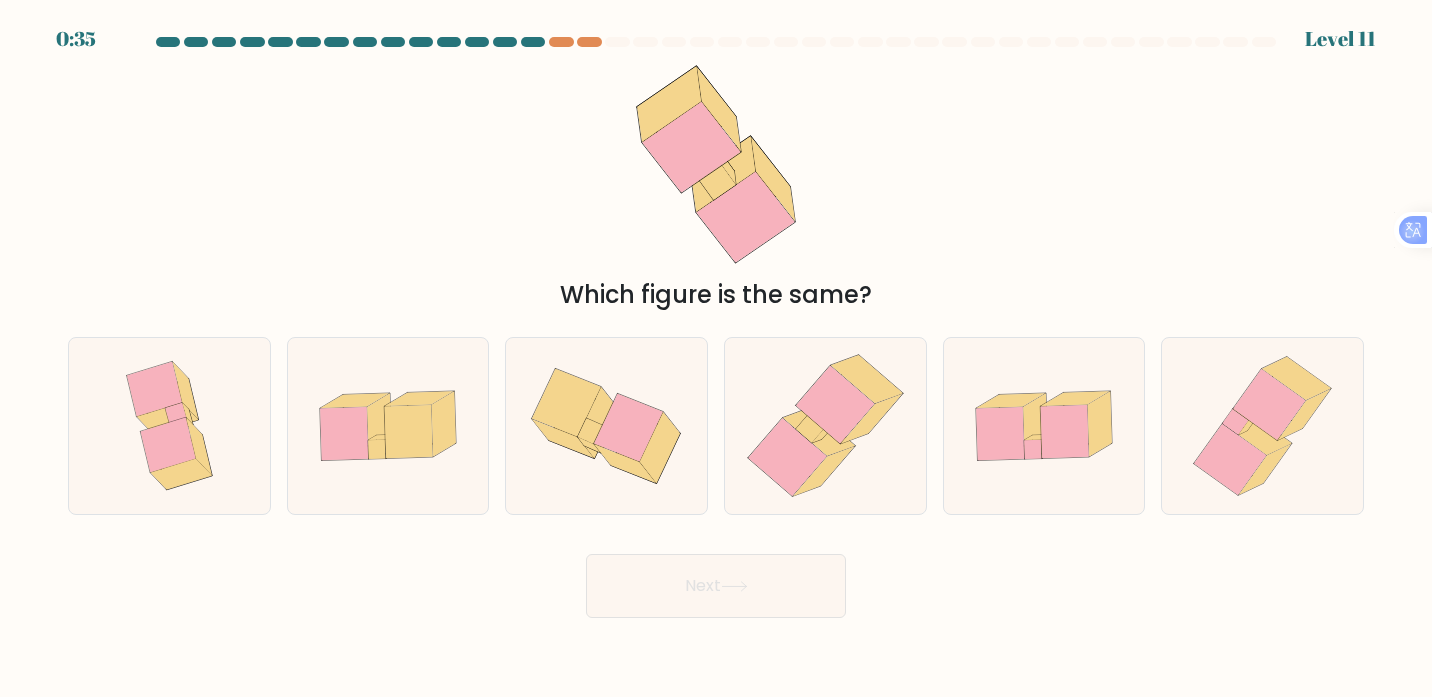 drag, startPoint x: 808, startPoint y: 444, endPoint x: 720, endPoint y: 517, distance: 114.33722 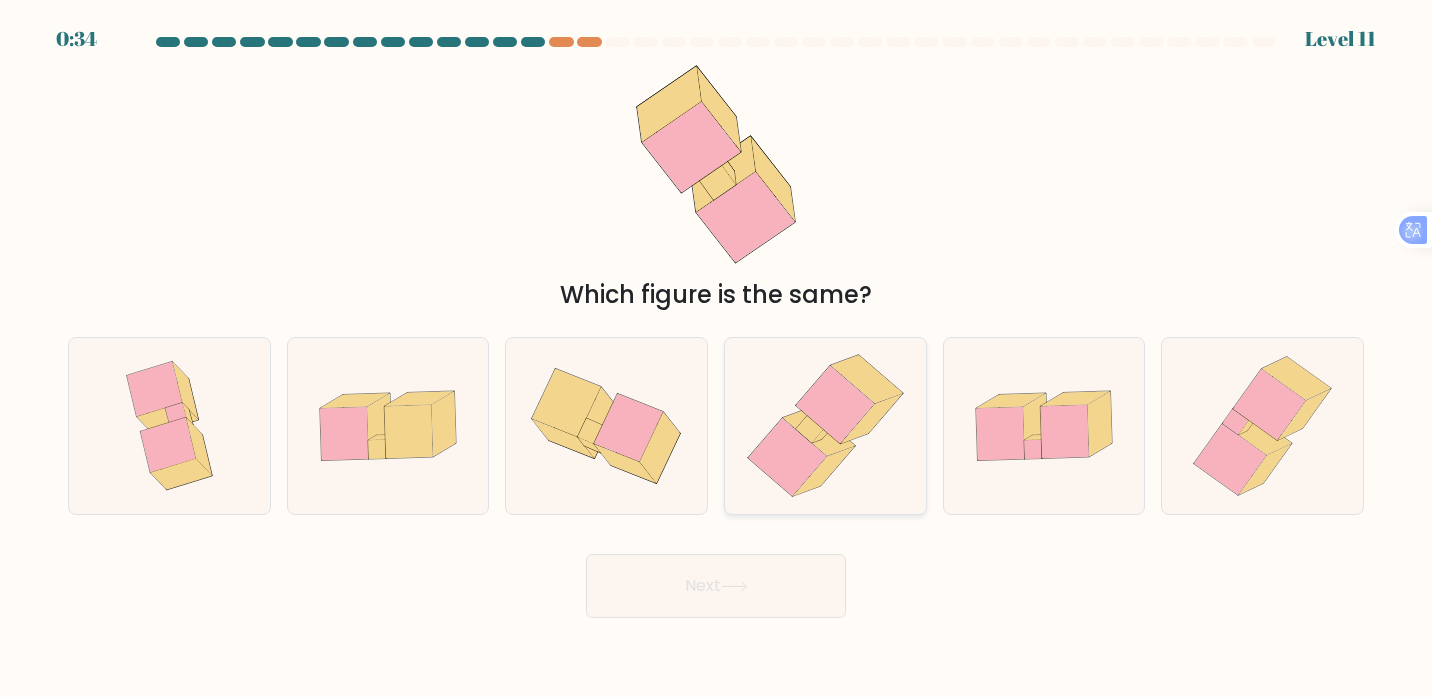 click 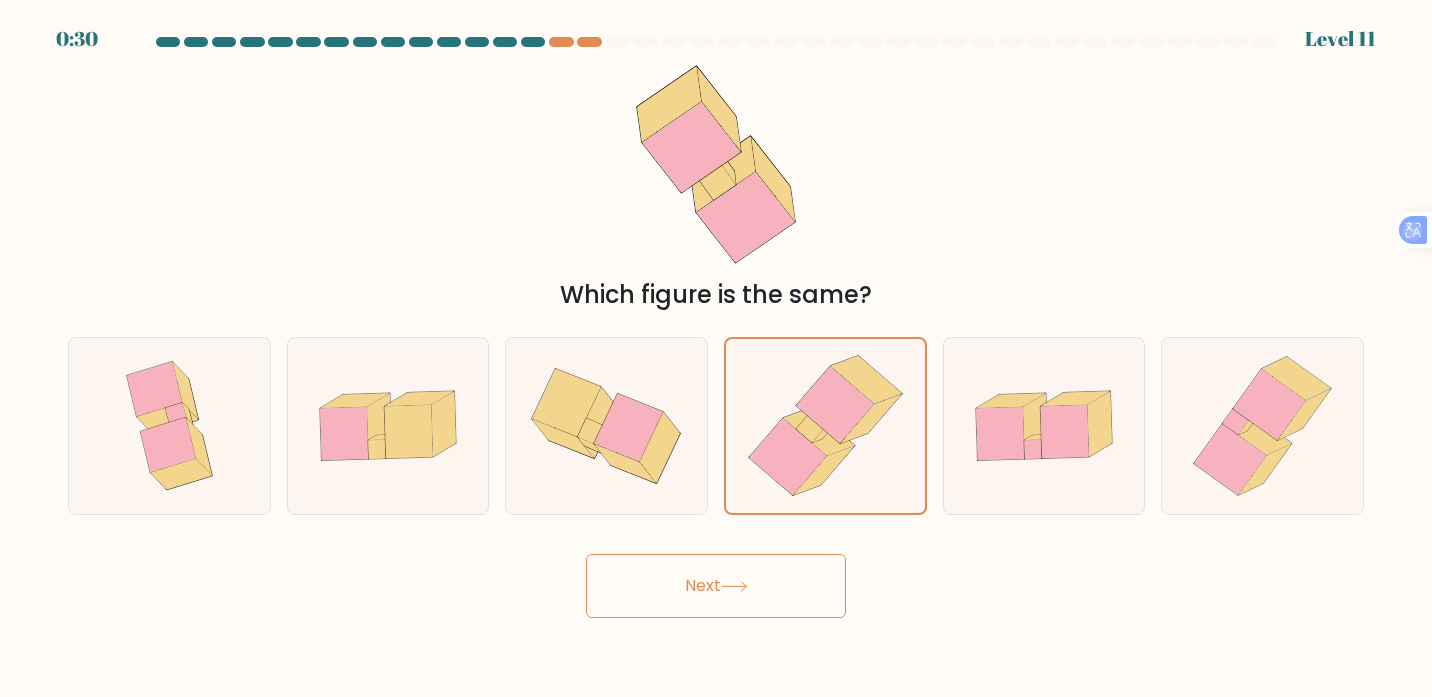 click on "Next" at bounding box center [716, 586] 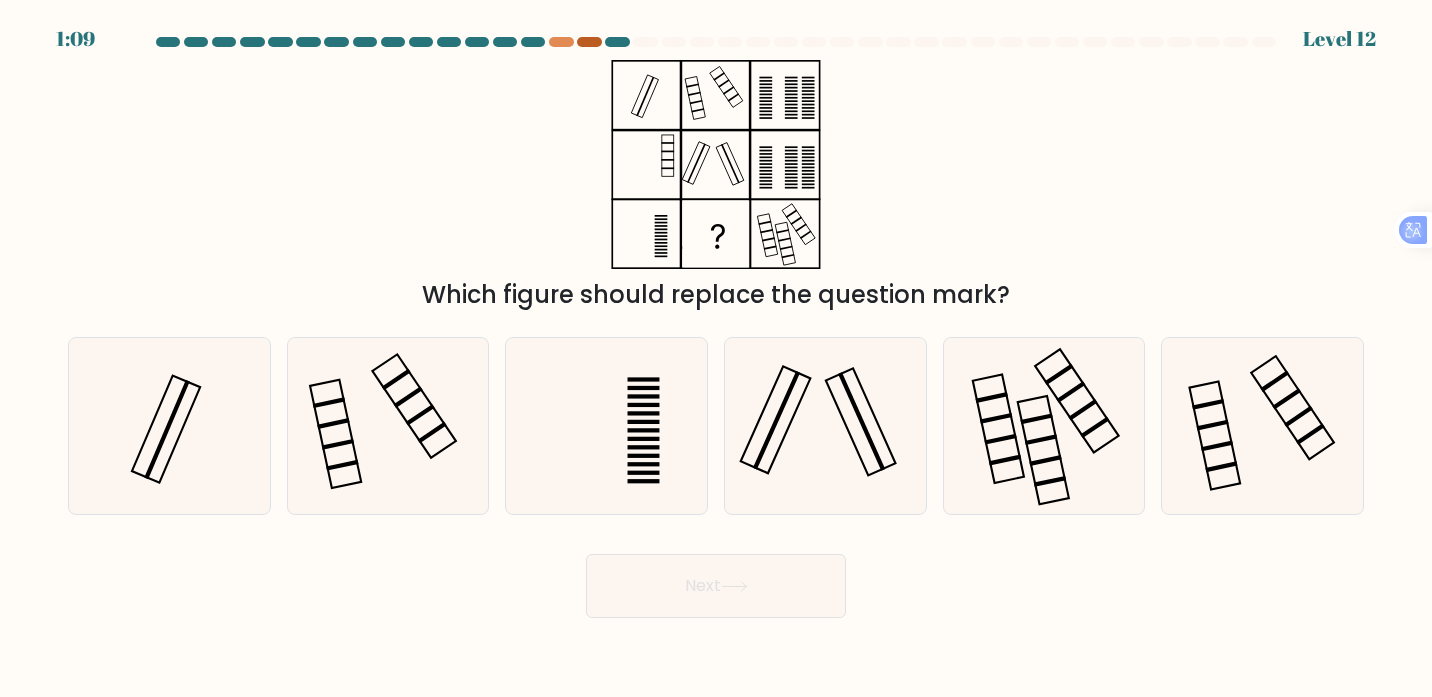 click at bounding box center (589, 42) 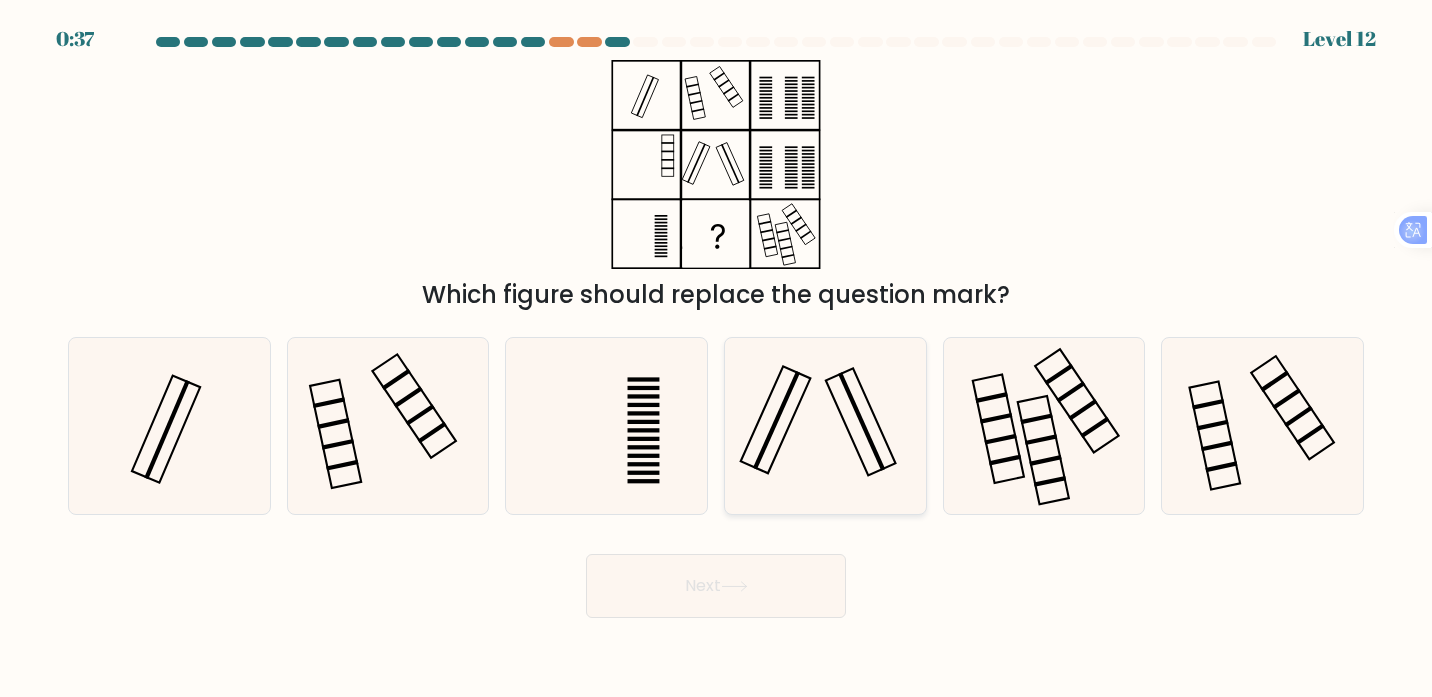 drag, startPoint x: 863, startPoint y: 459, endPoint x: 831, endPoint y: 448, distance: 33.83785 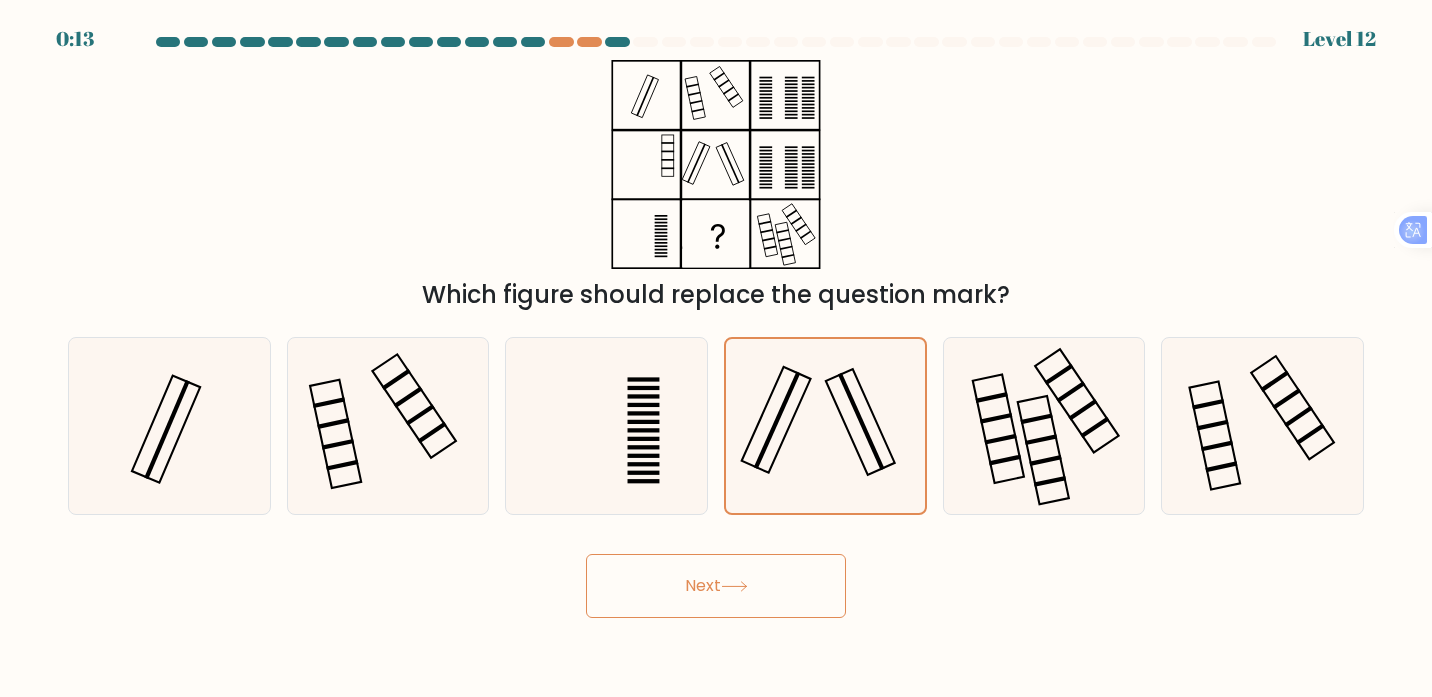 click on "Next" at bounding box center [716, 586] 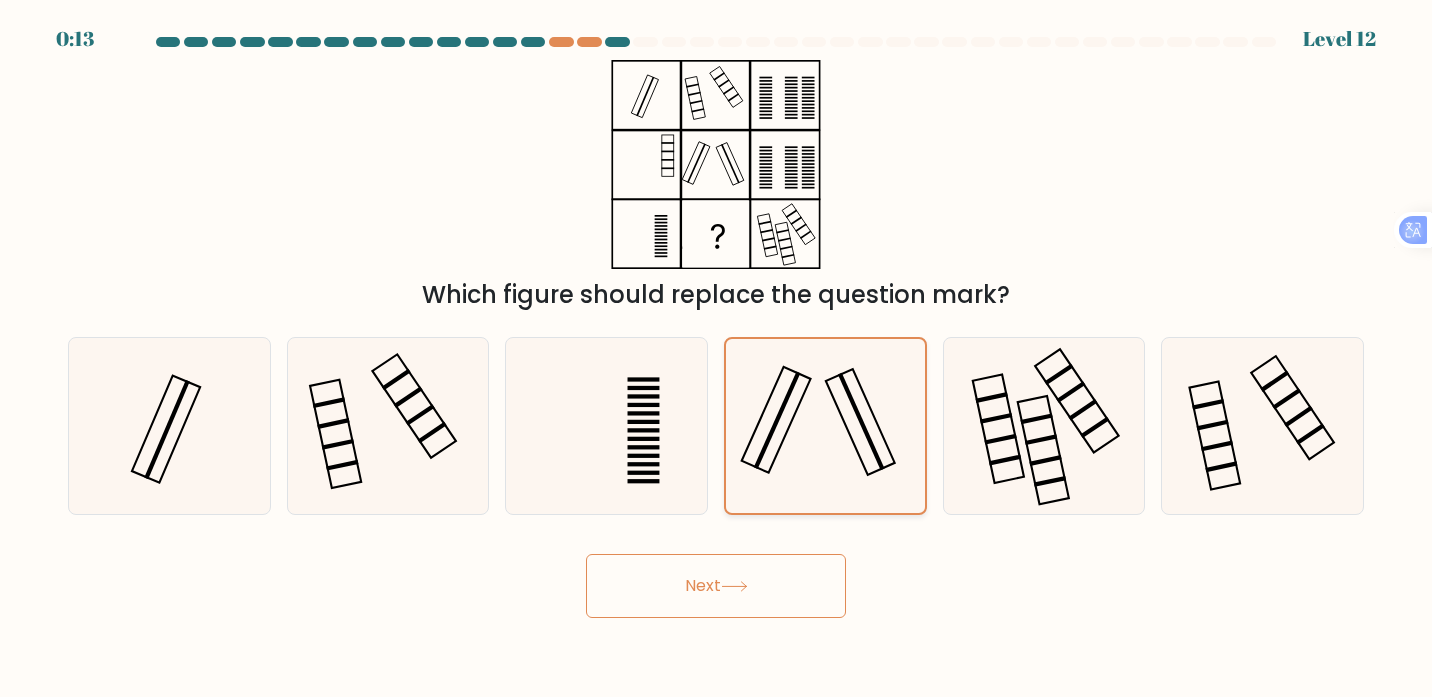 click 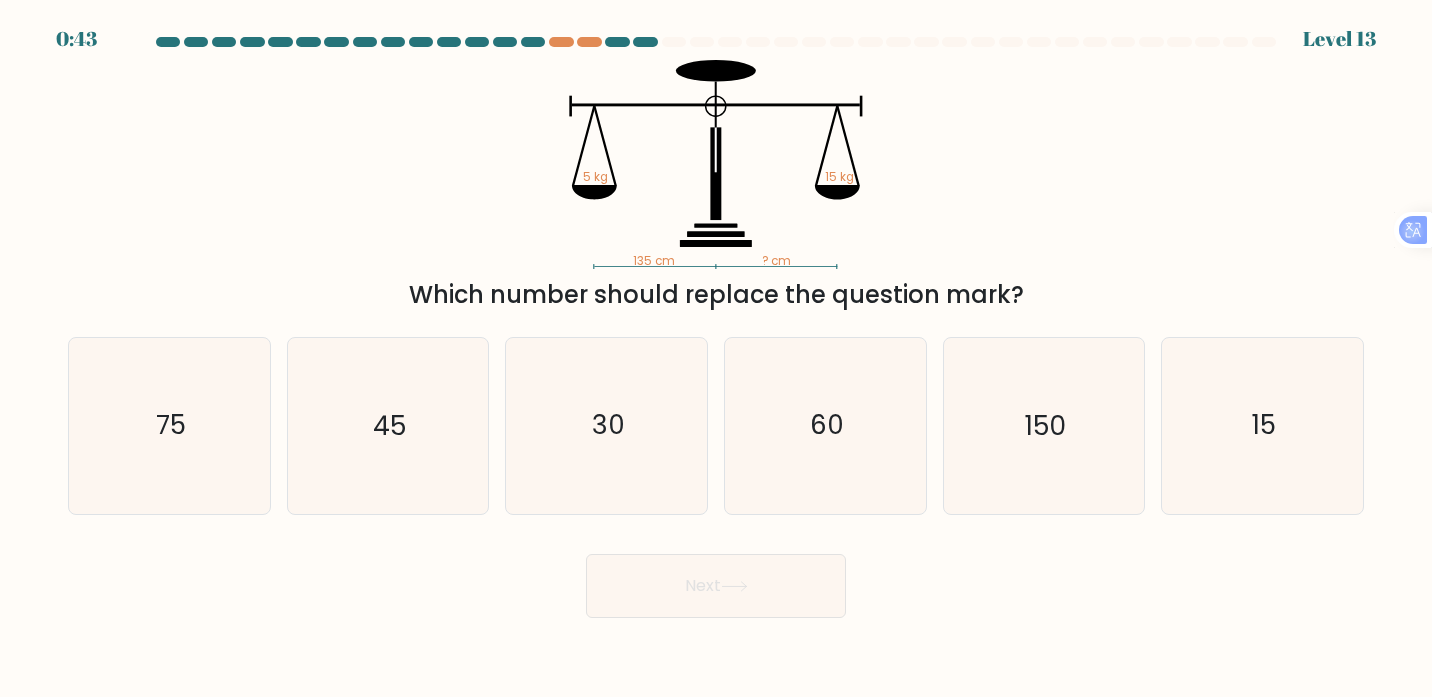 click on "135 cm" 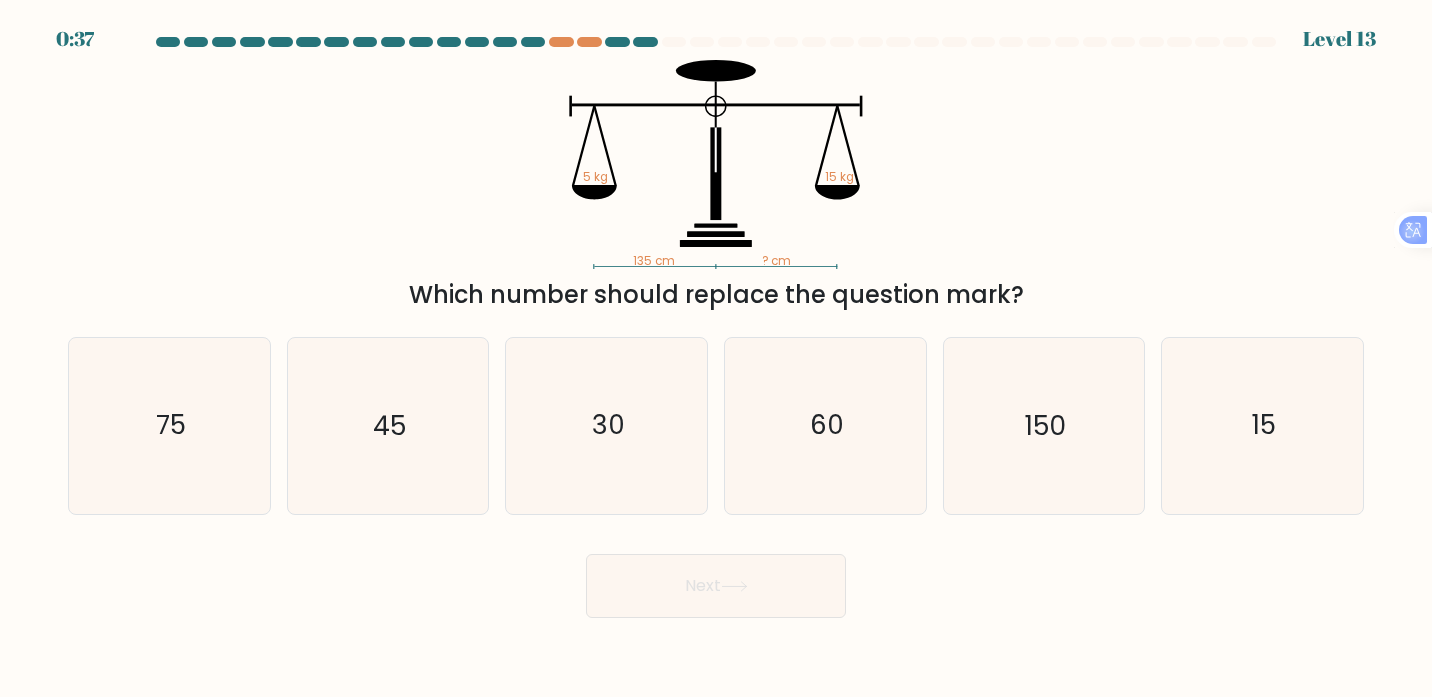 click on "Which number should replace the question mark?" at bounding box center (716, 295) 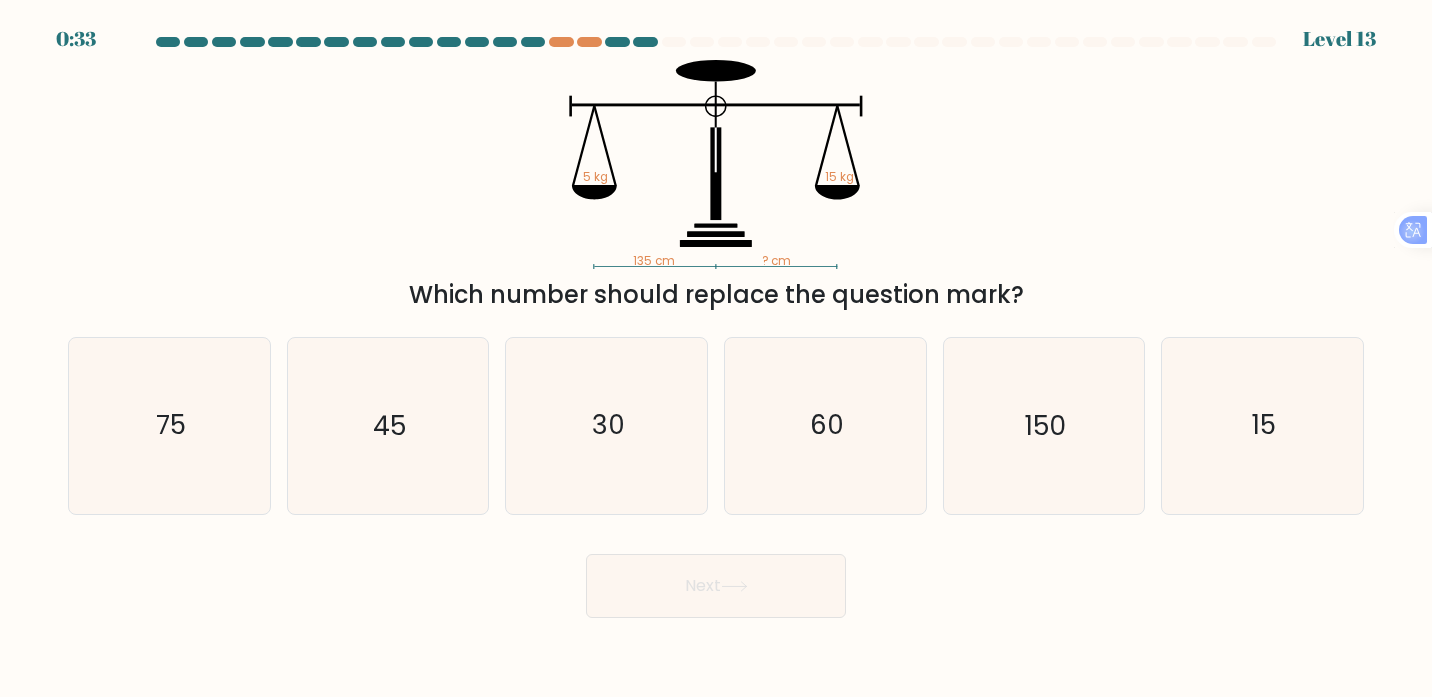 click on "Which number should replace the question mark?" at bounding box center (716, 295) 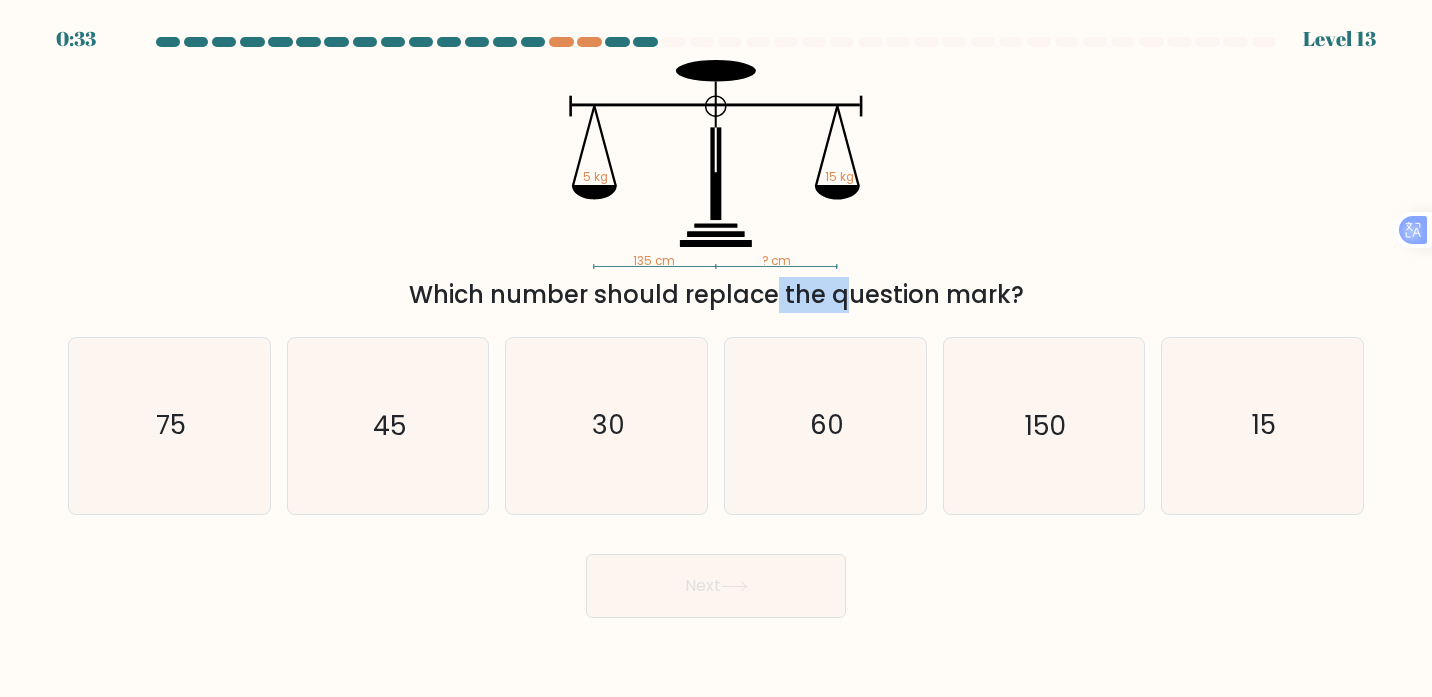 drag, startPoint x: 662, startPoint y: 282, endPoint x: 651, endPoint y: 281, distance: 11.045361 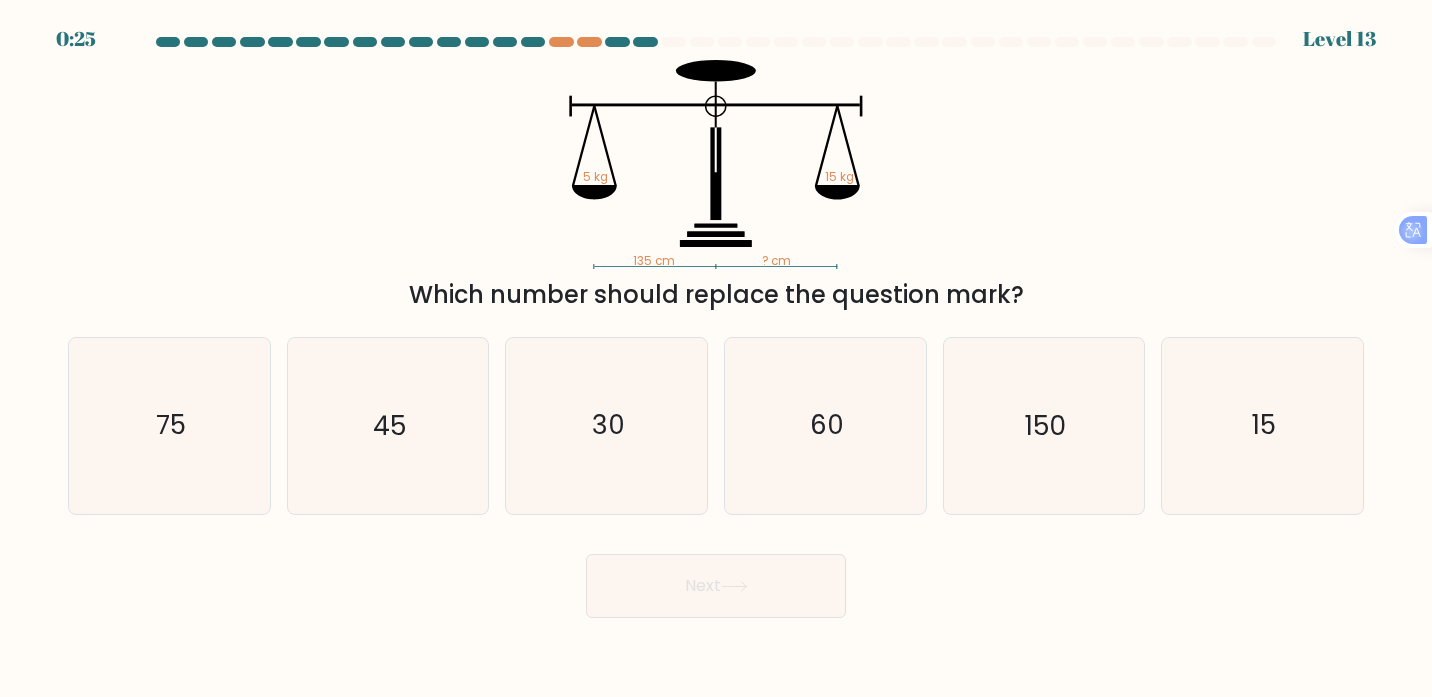 drag, startPoint x: 961, startPoint y: 201, endPoint x: 954, endPoint y: 90, distance: 111.220505 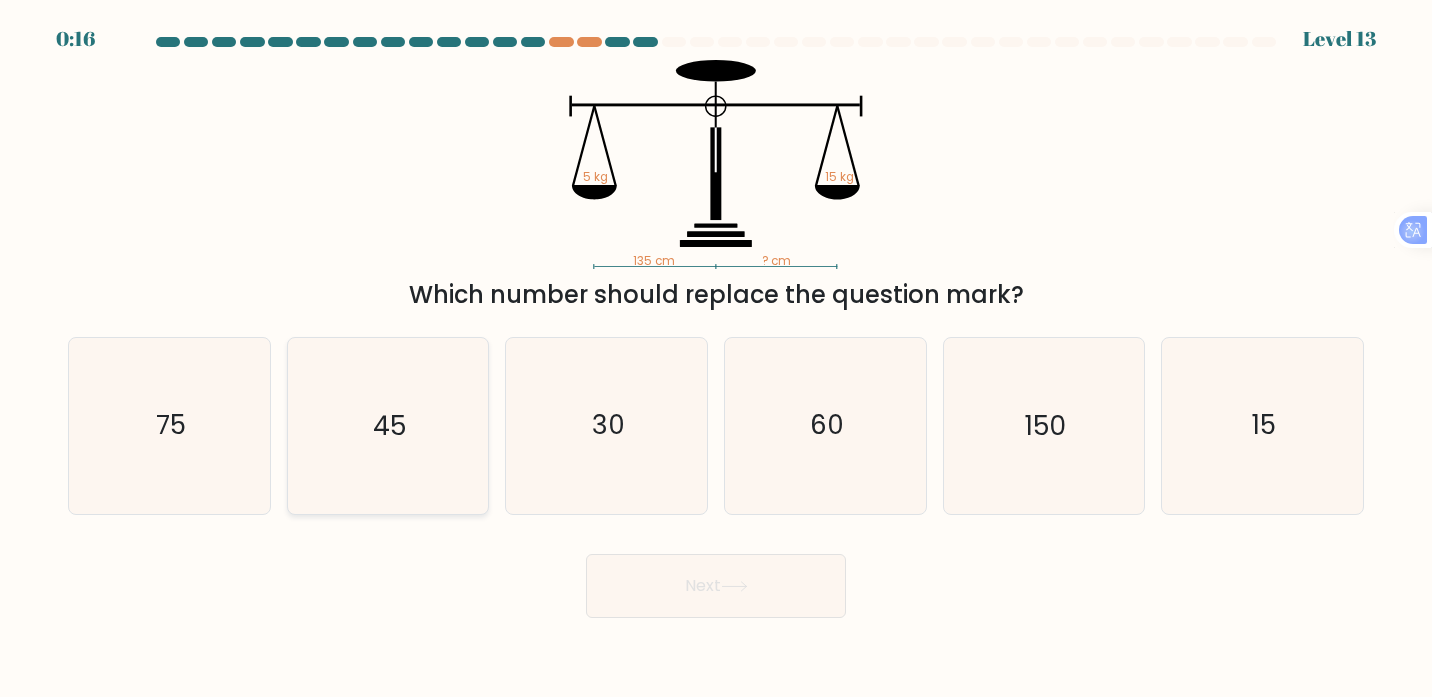 click on "45" 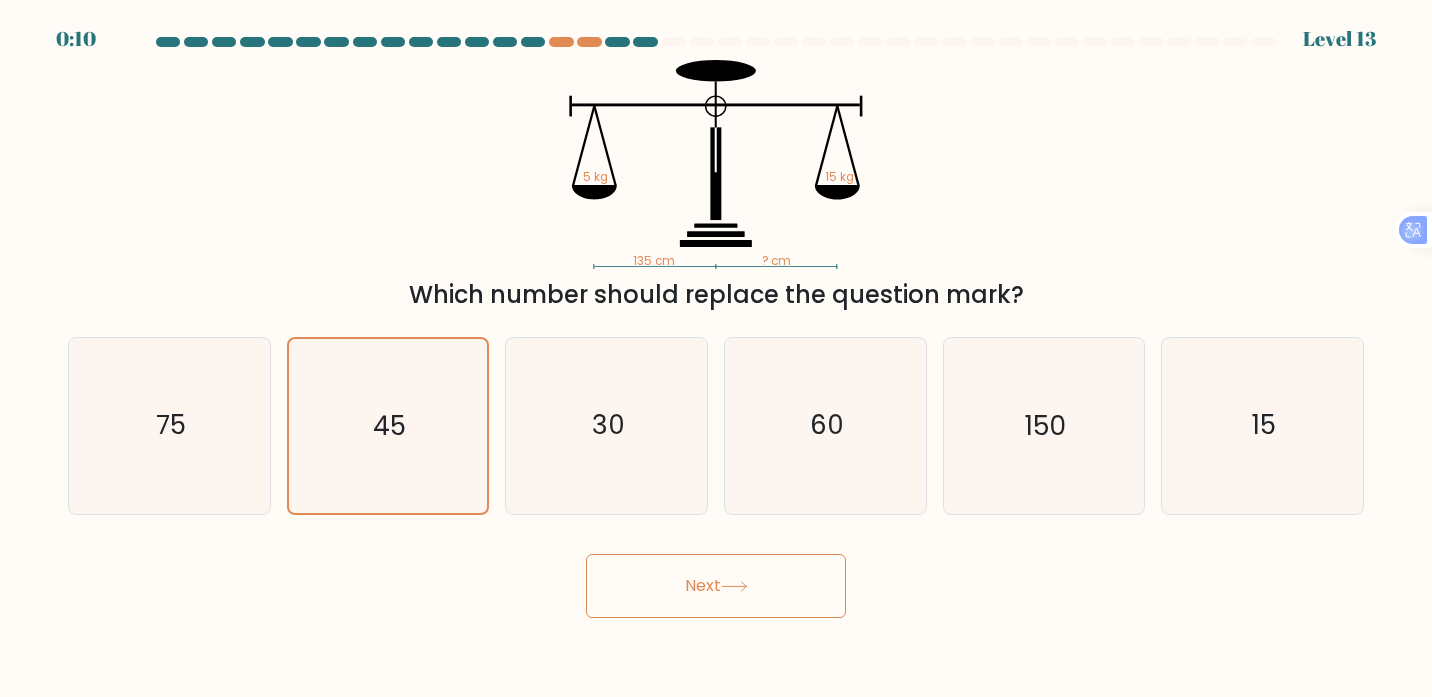 click 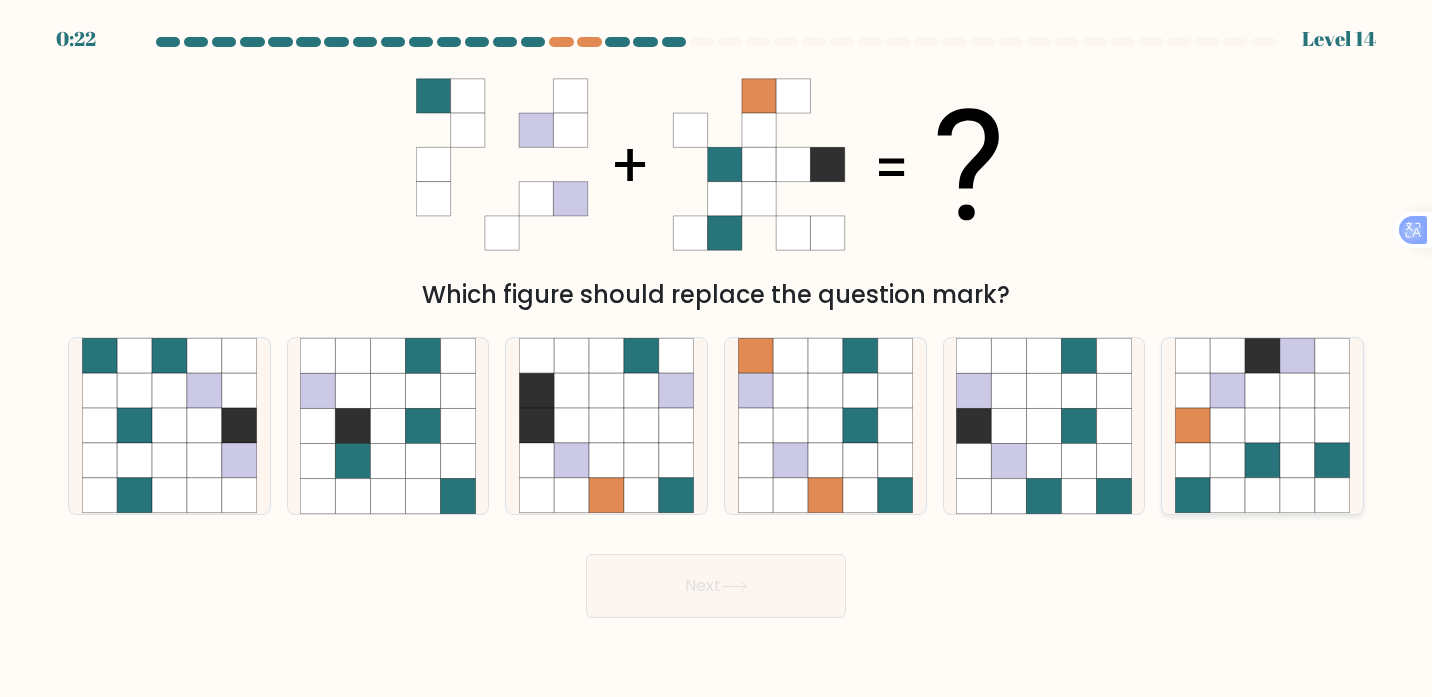 click at bounding box center (1262, 426) 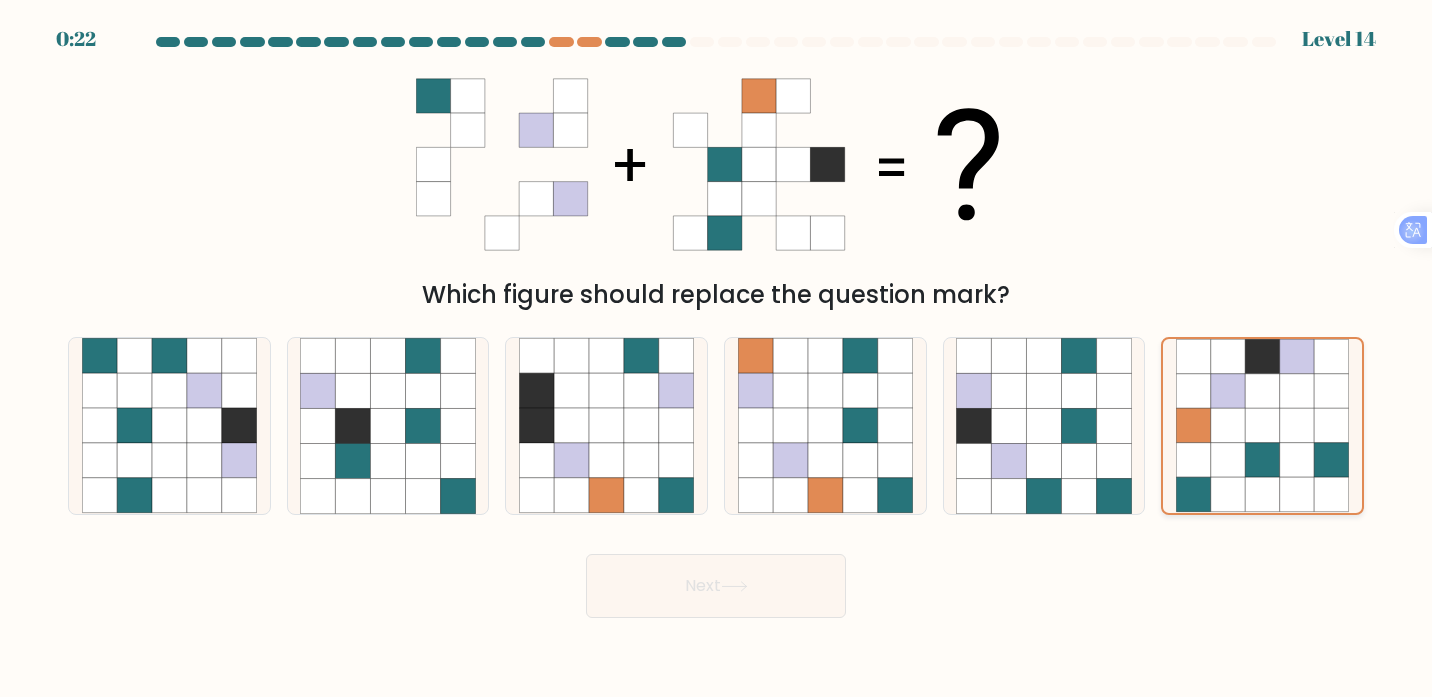 click at bounding box center [1262, 426] 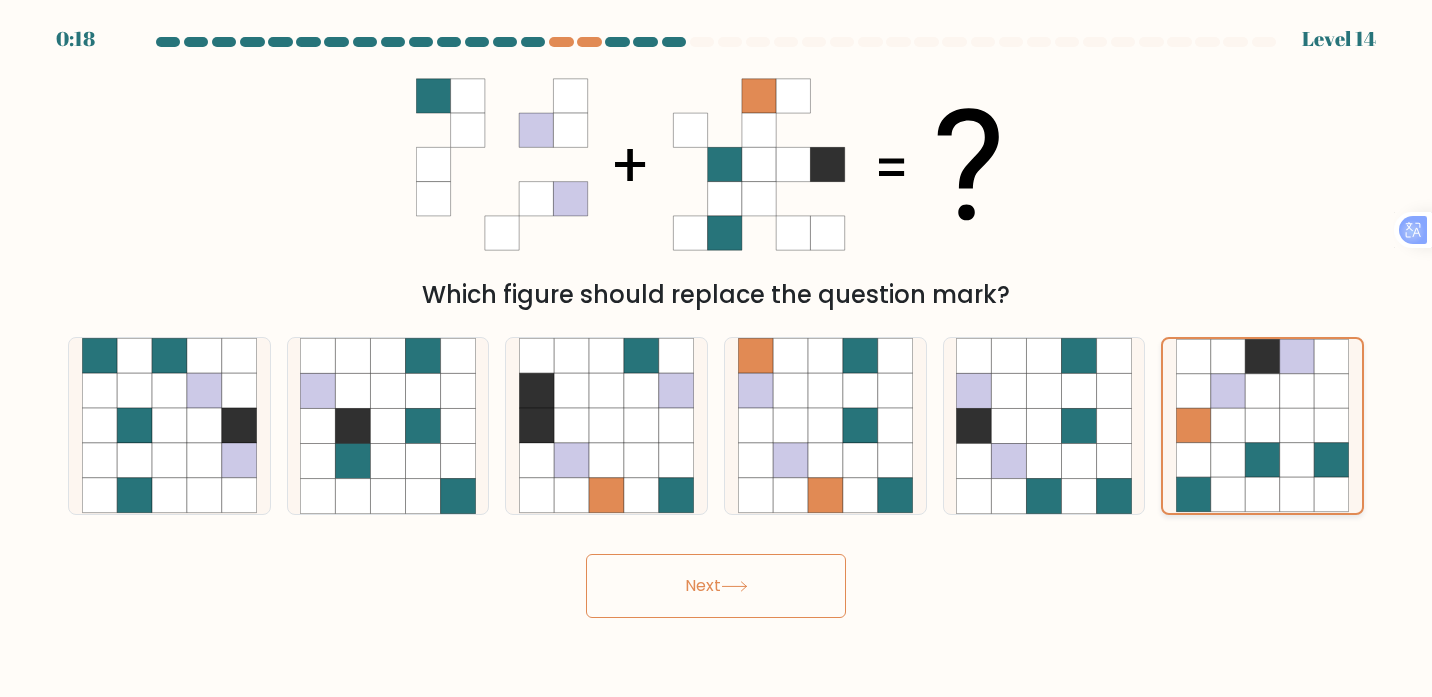 drag, startPoint x: 1354, startPoint y: 450, endPoint x: 1306, endPoint y: 459, distance: 48.83646 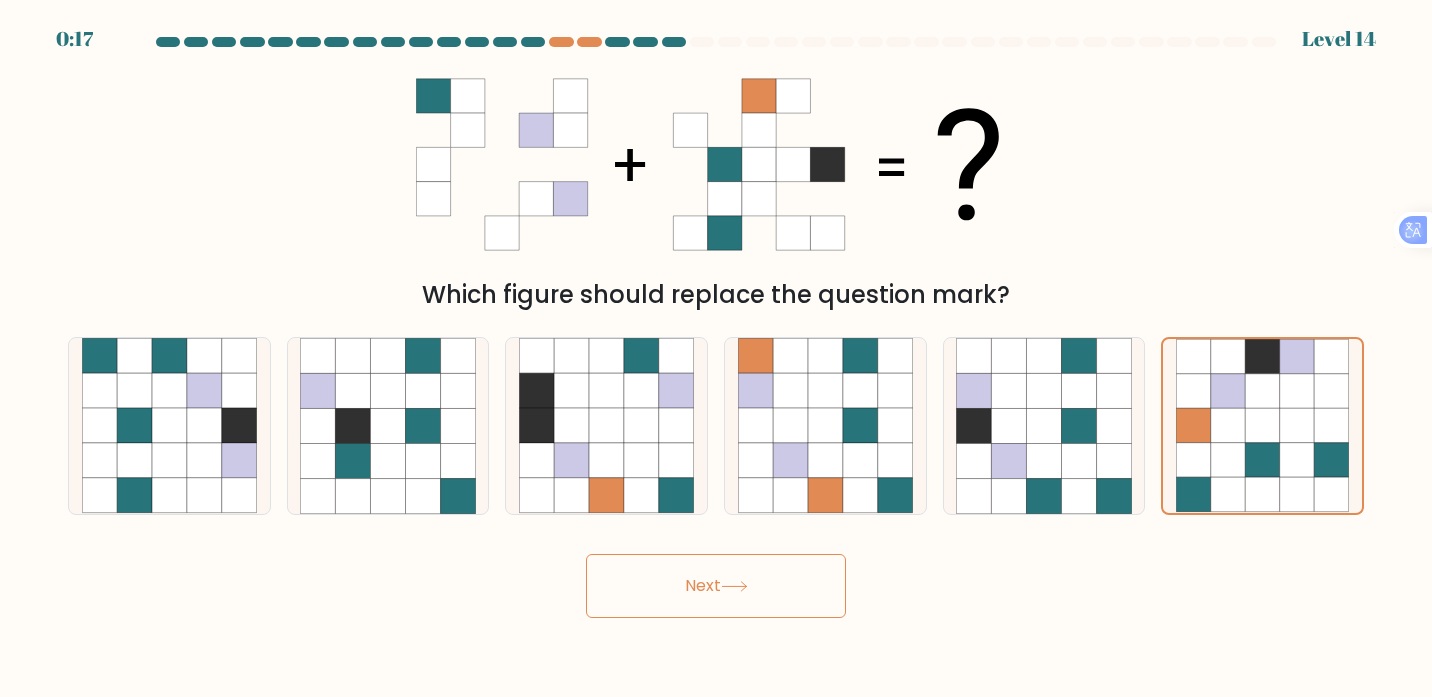 drag, startPoint x: 1306, startPoint y: 459, endPoint x: 1392, endPoint y: 504, distance: 97.06184 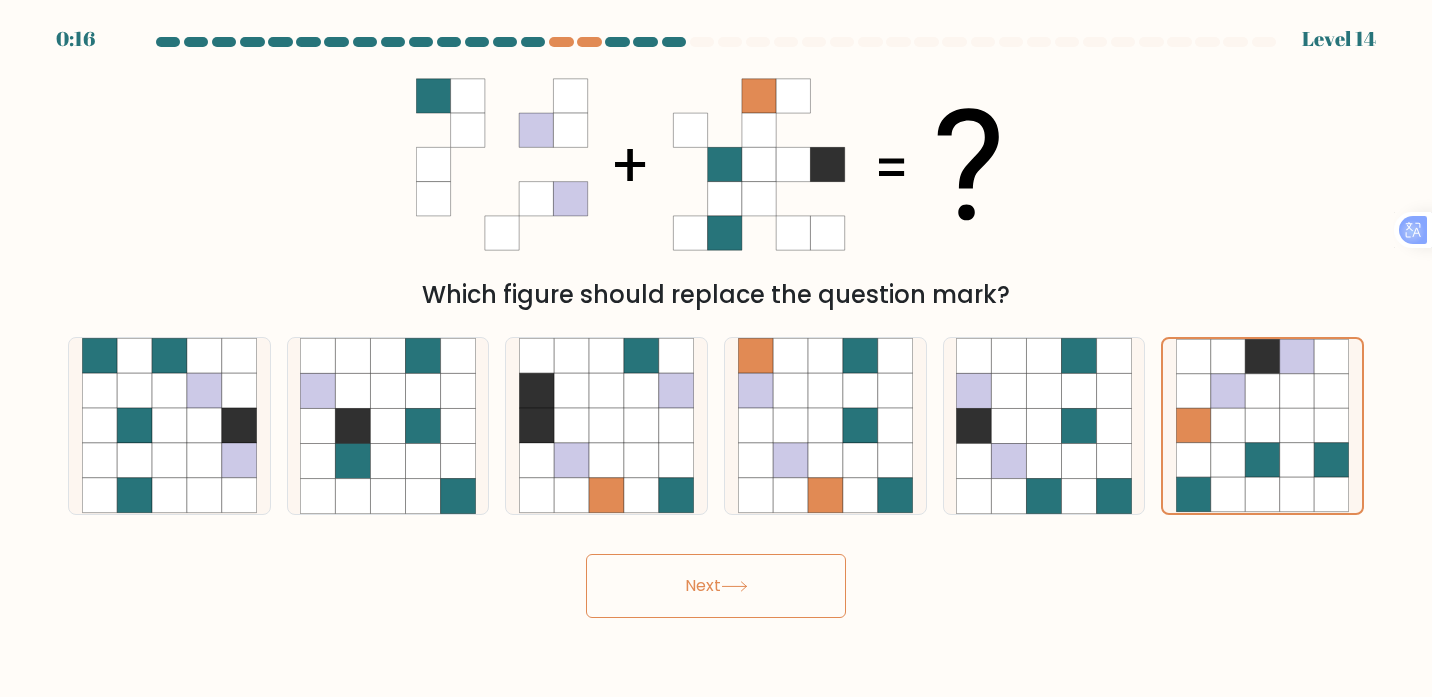 click on "Next" at bounding box center (716, 586) 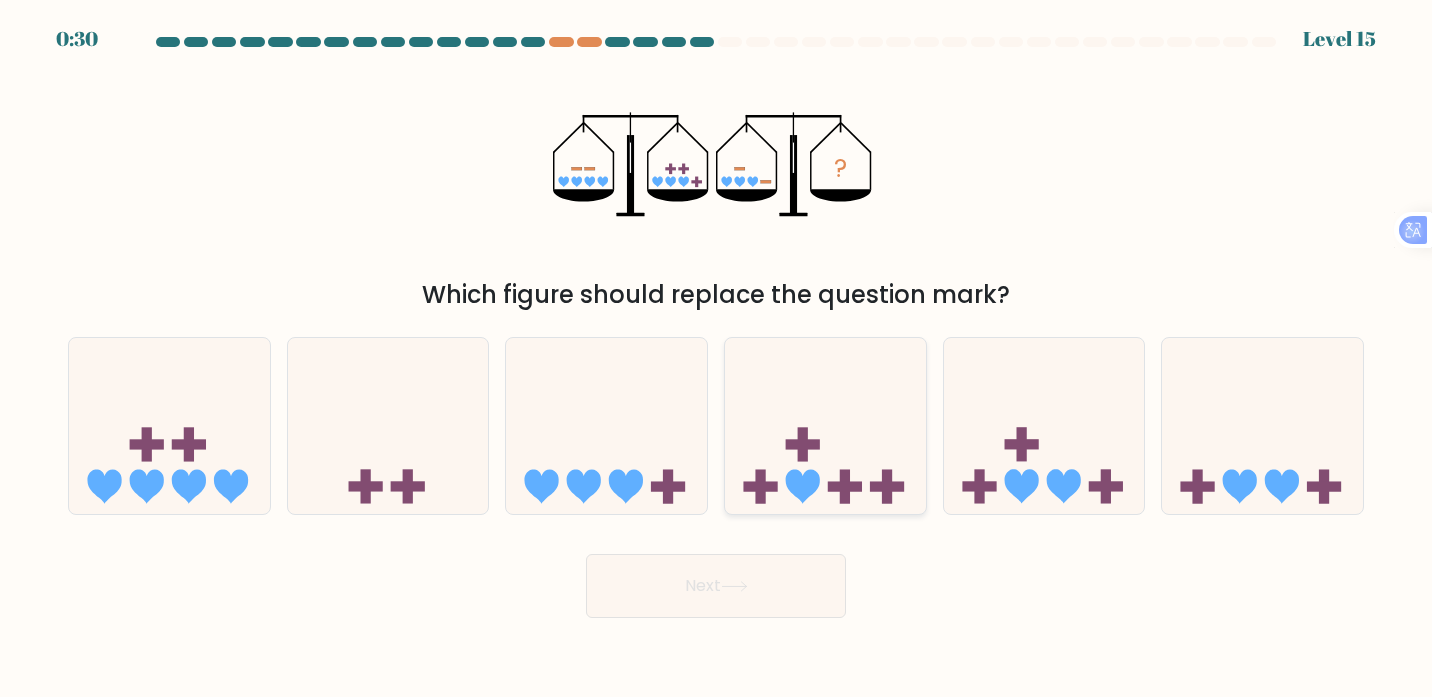 click 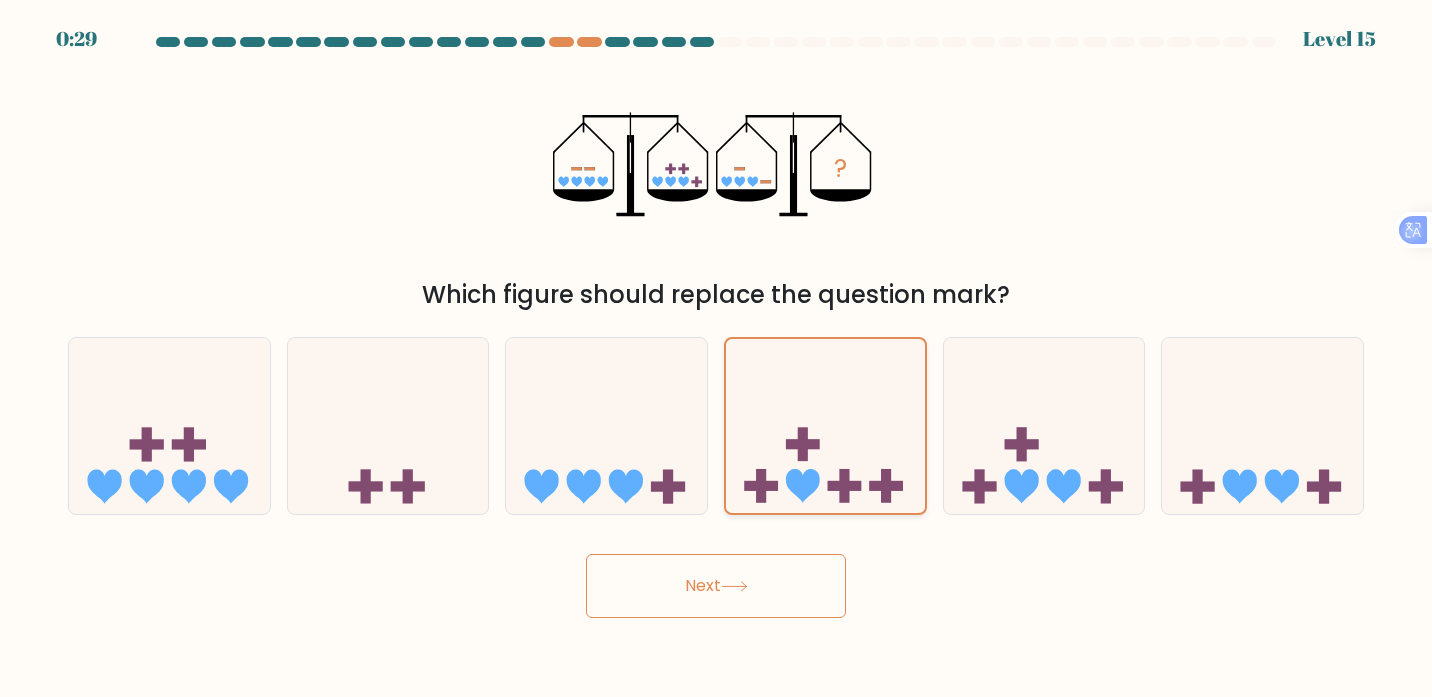 click 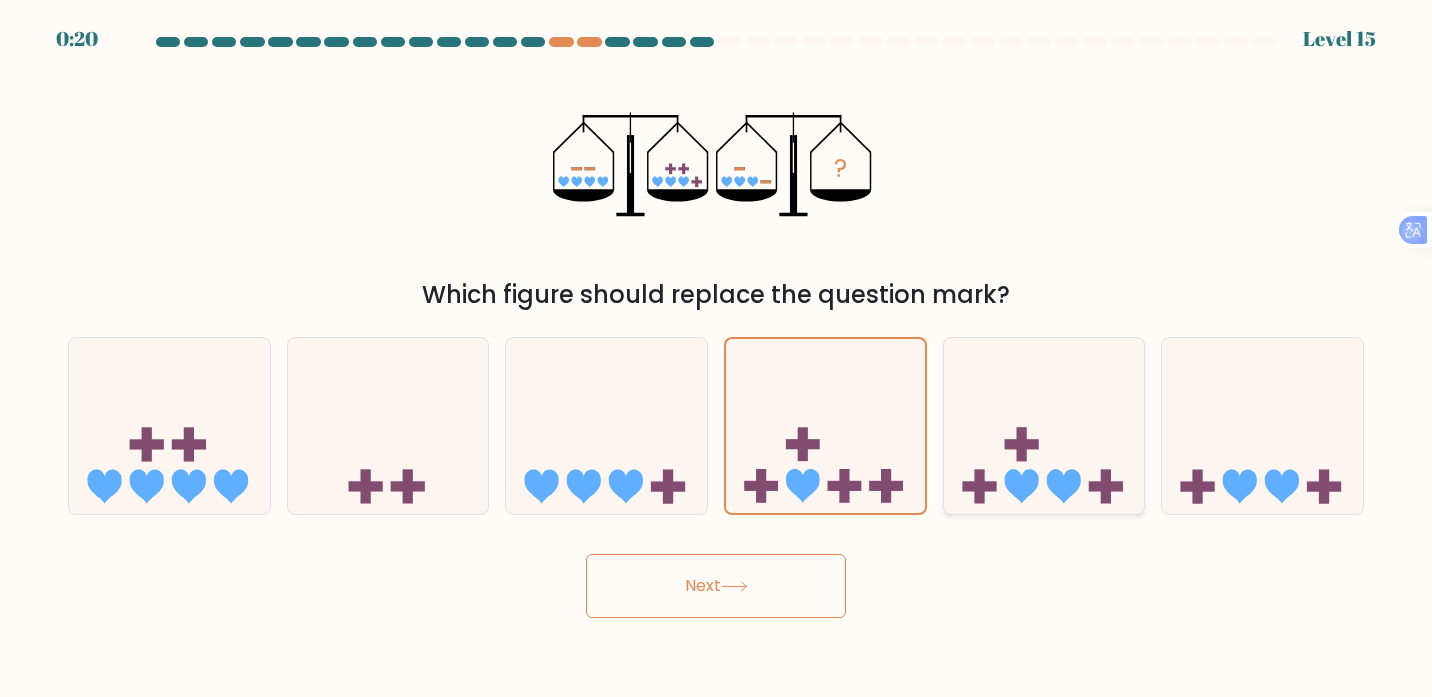 click 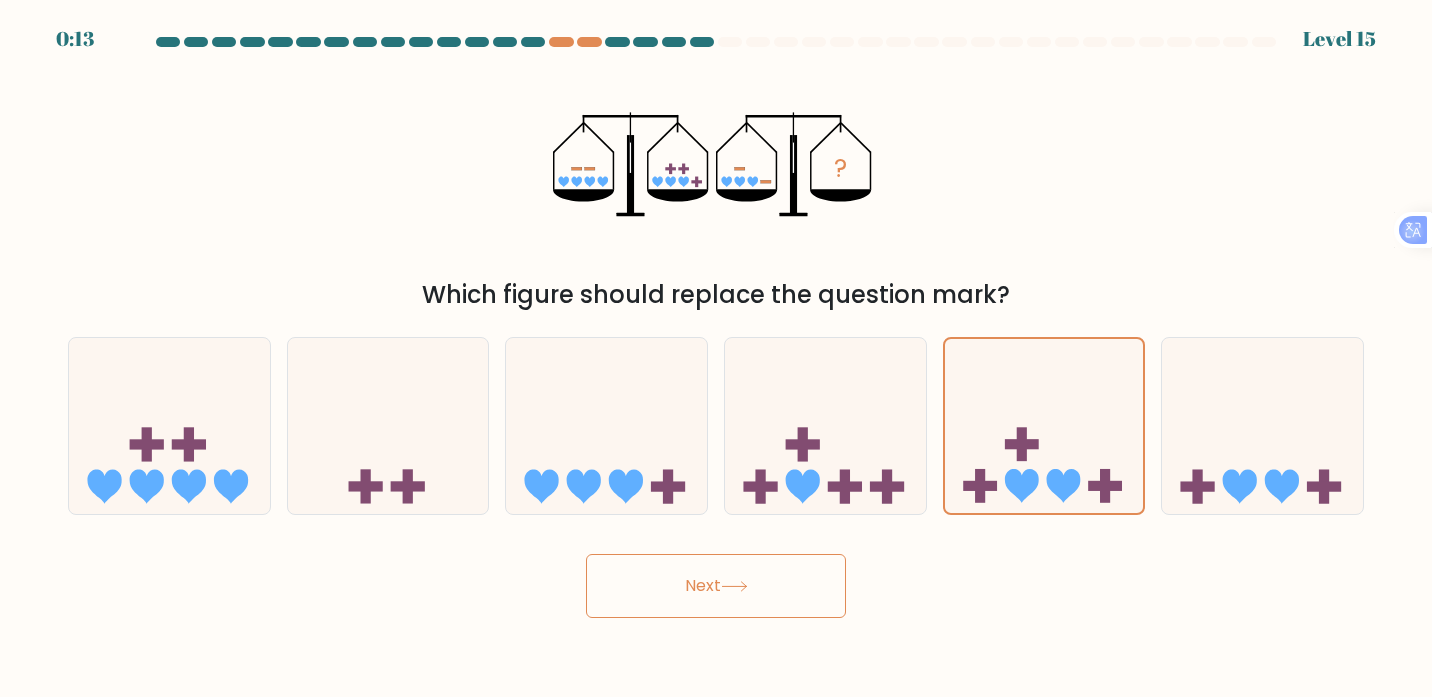 click on "Next" at bounding box center [716, 586] 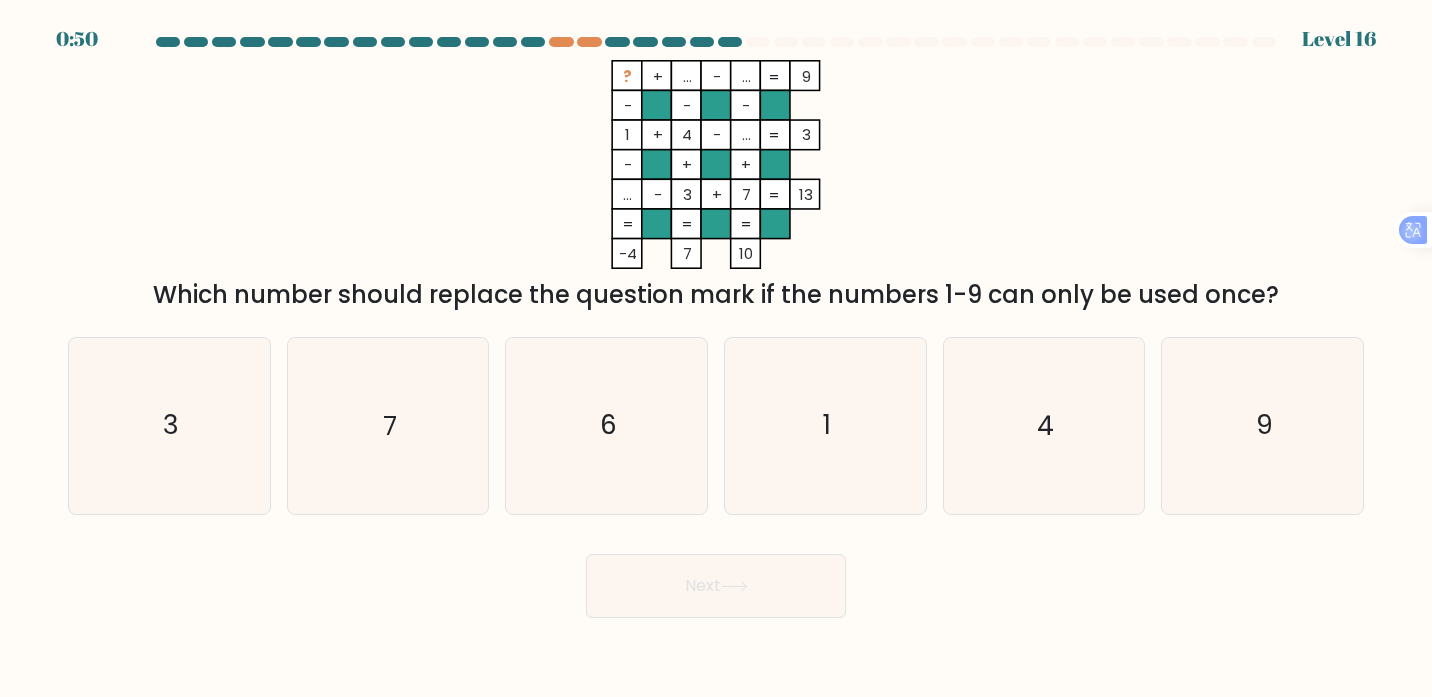 drag, startPoint x: 647, startPoint y: 258, endPoint x: 1032, endPoint y: 266, distance: 385.0831 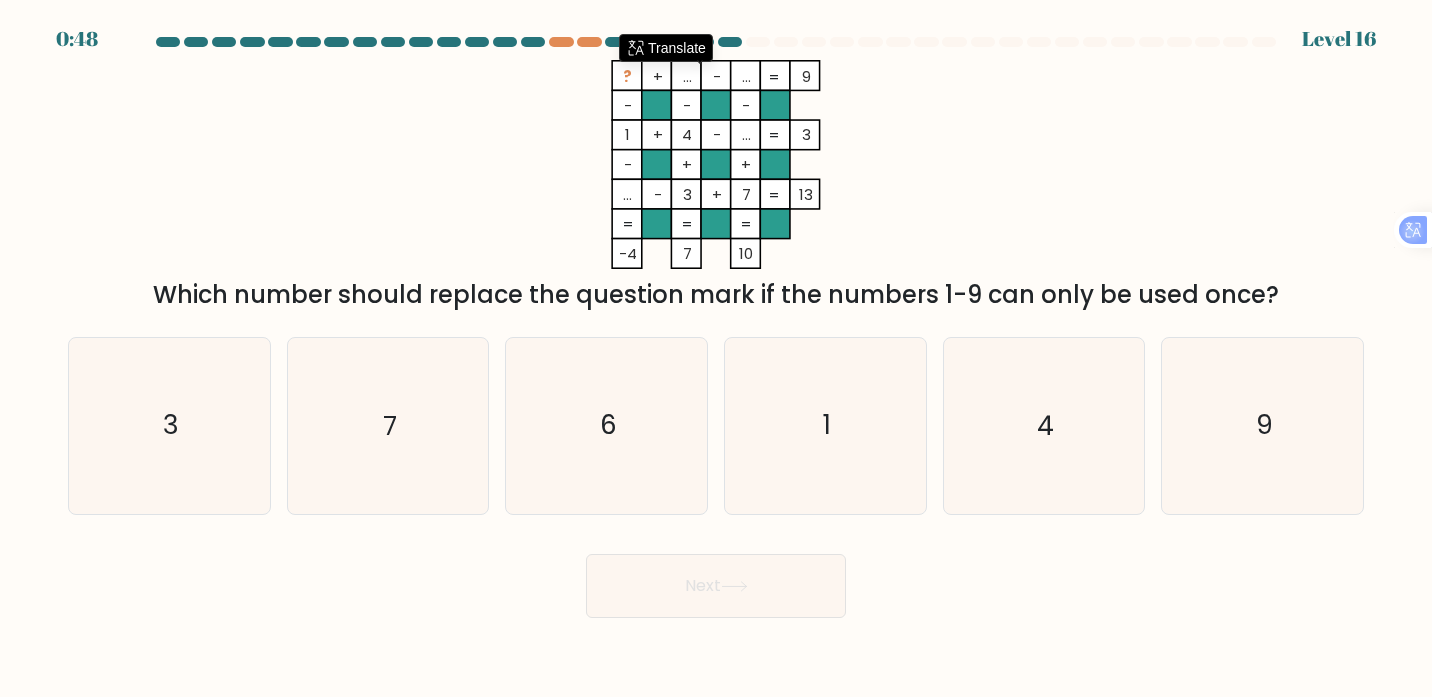click on "?    +    ...    -    ...    9    -    -    -    1    +    4    -    ...    3    -    +    +    ...    -    3    +    7    =   13    =   =   =   =   -4    7    10    =" 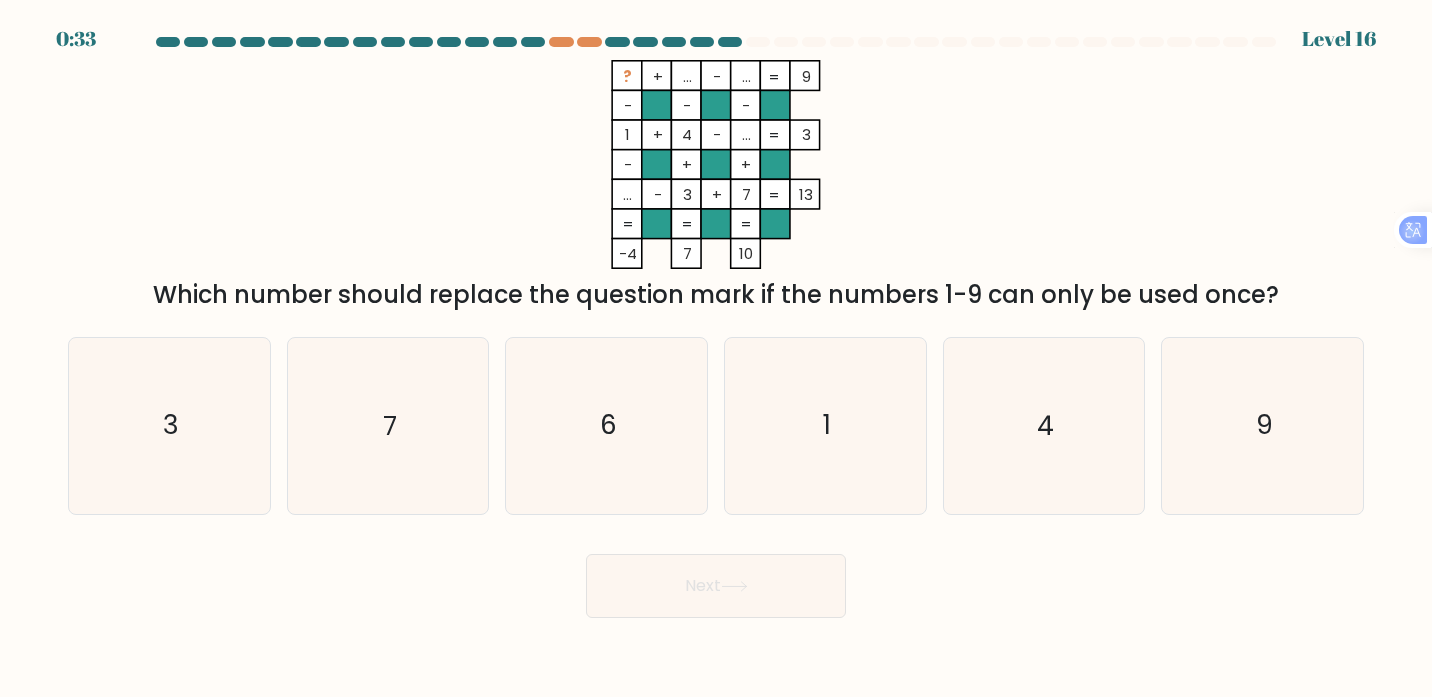 click 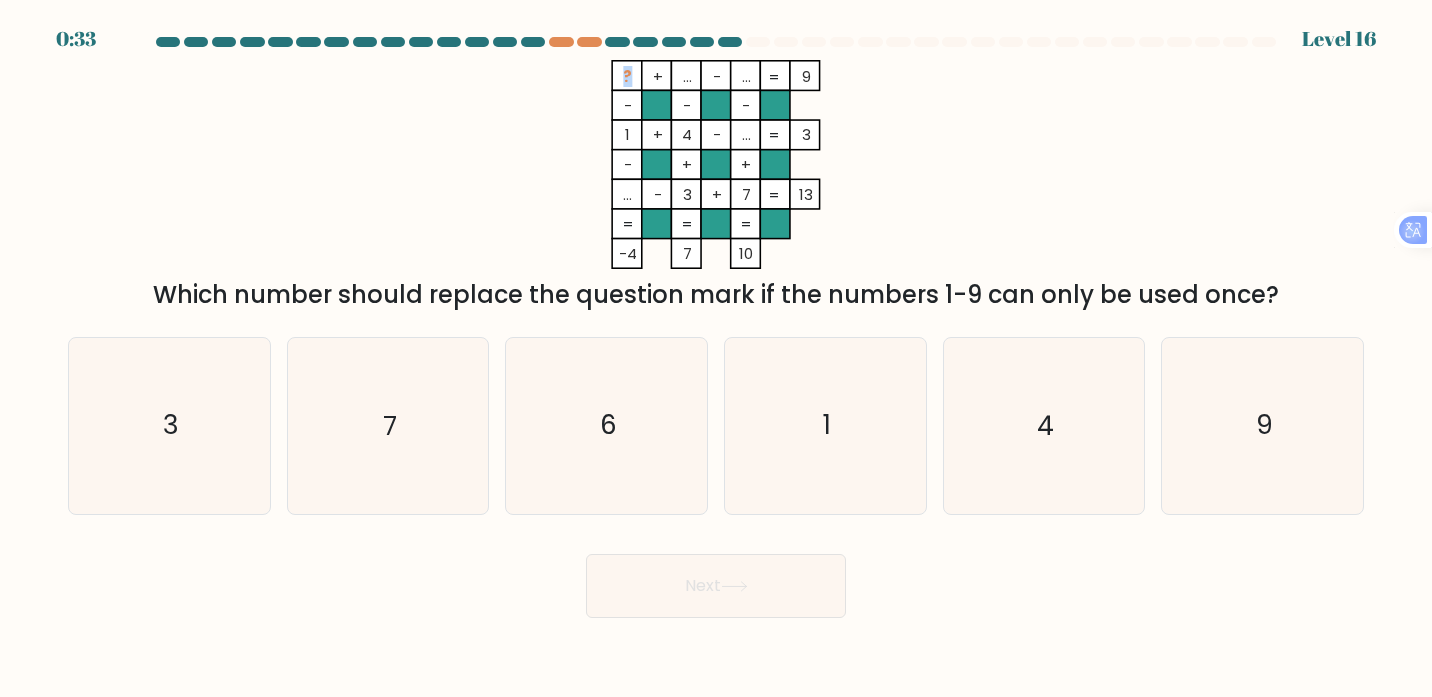 click 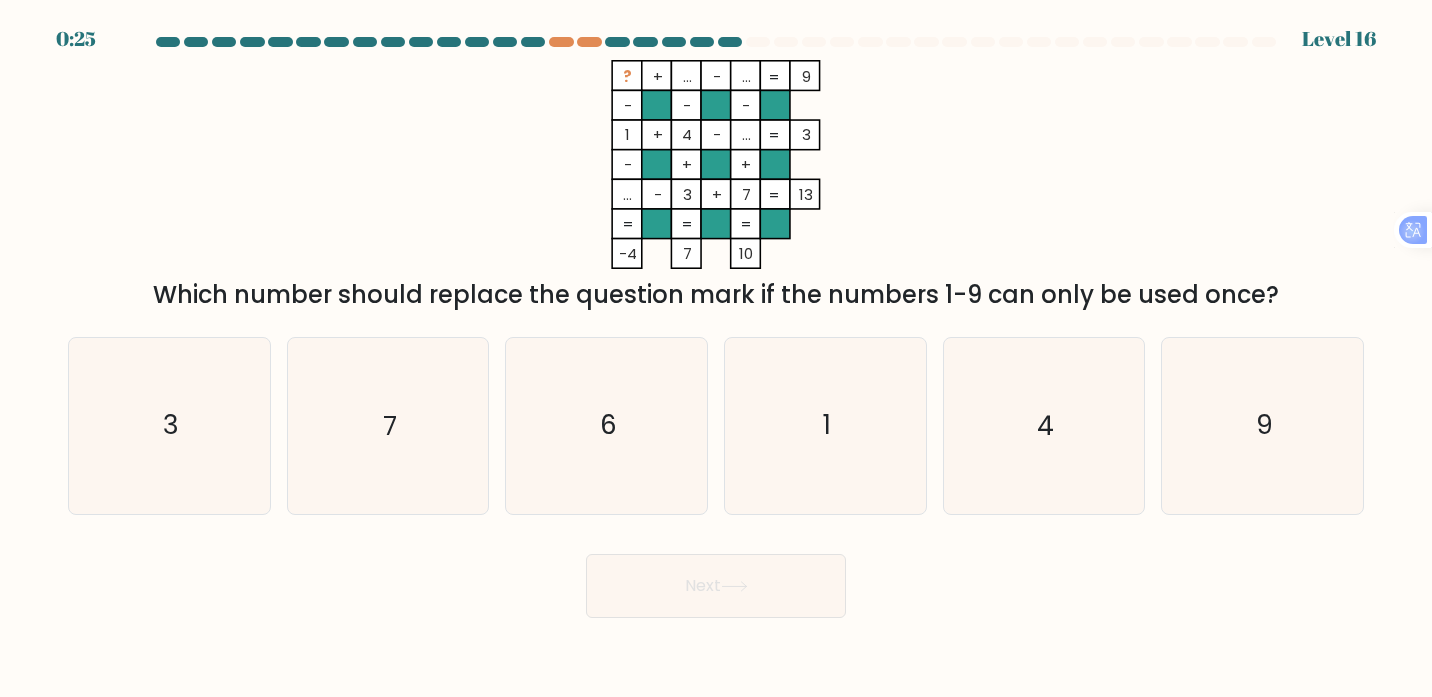 click on "-" 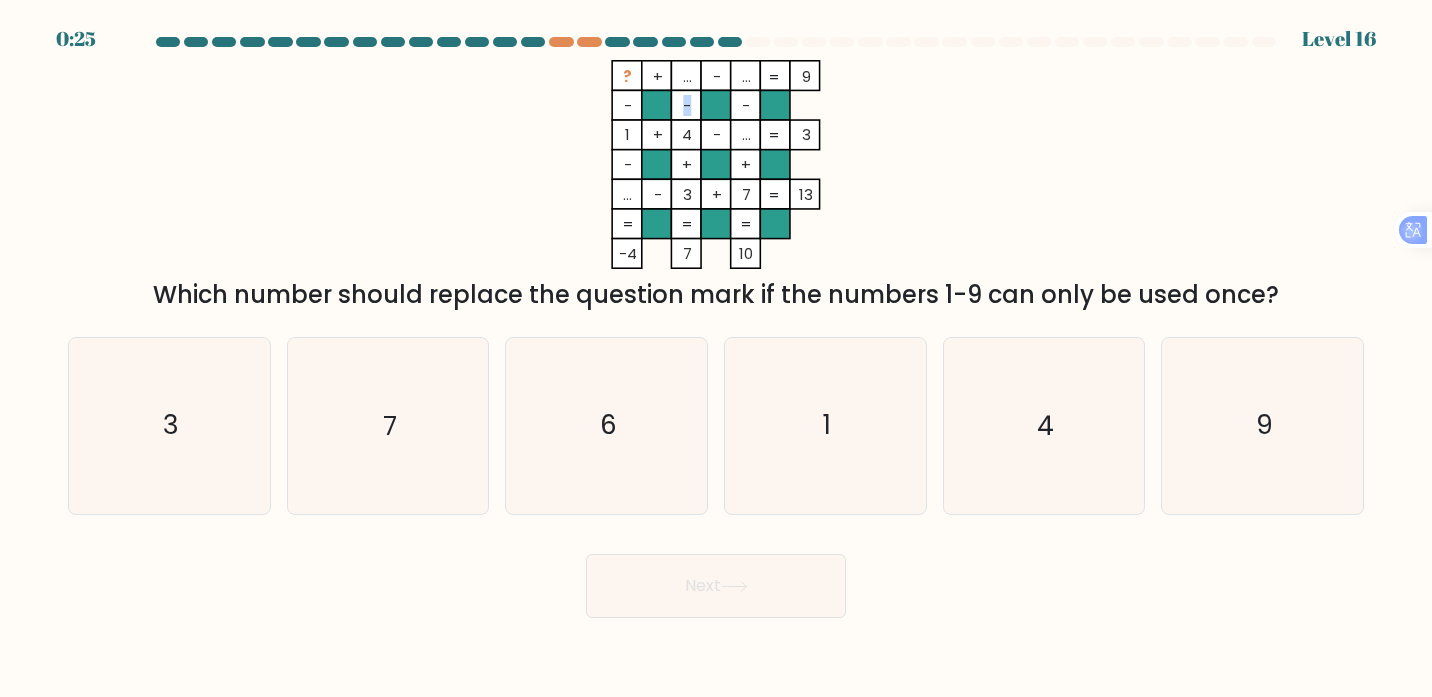 click on "-" 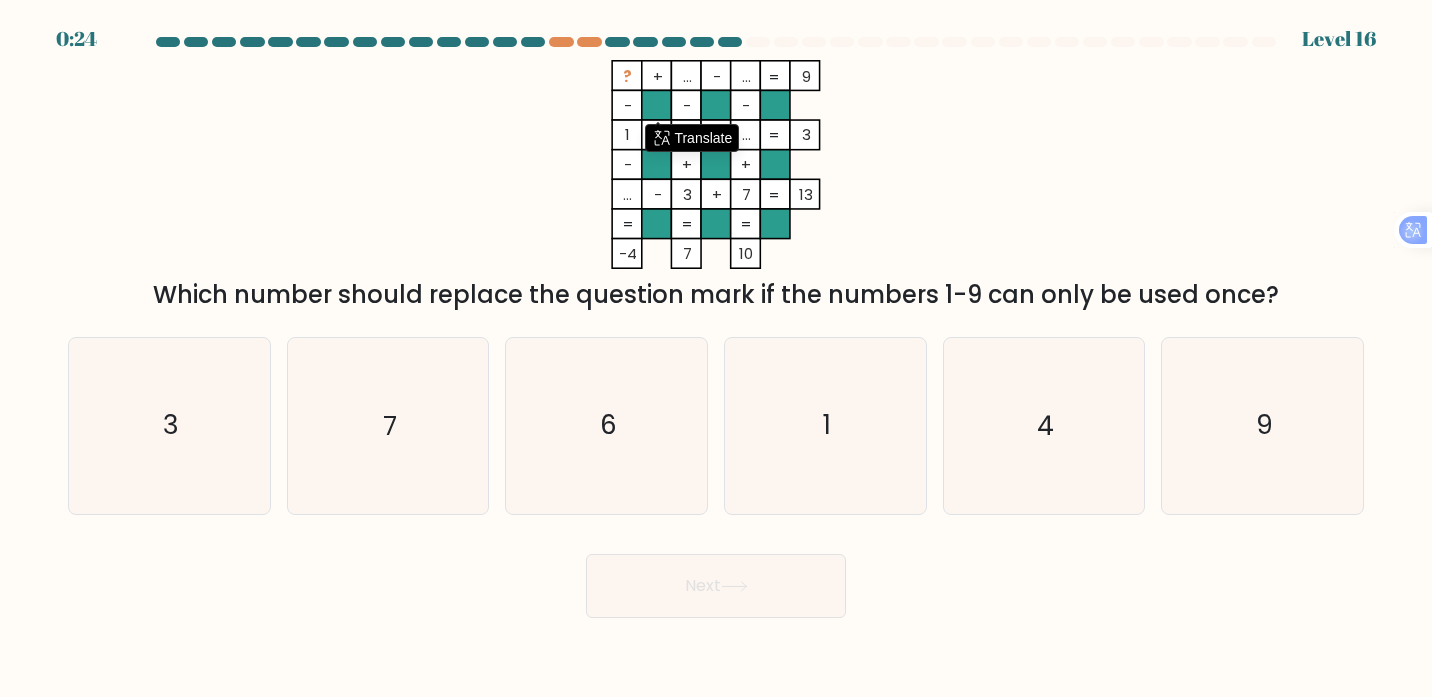 drag, startPoint x: 683, startPoint y: 114, endPoint x: 997, endPoint y: 162, distance: 317.6476 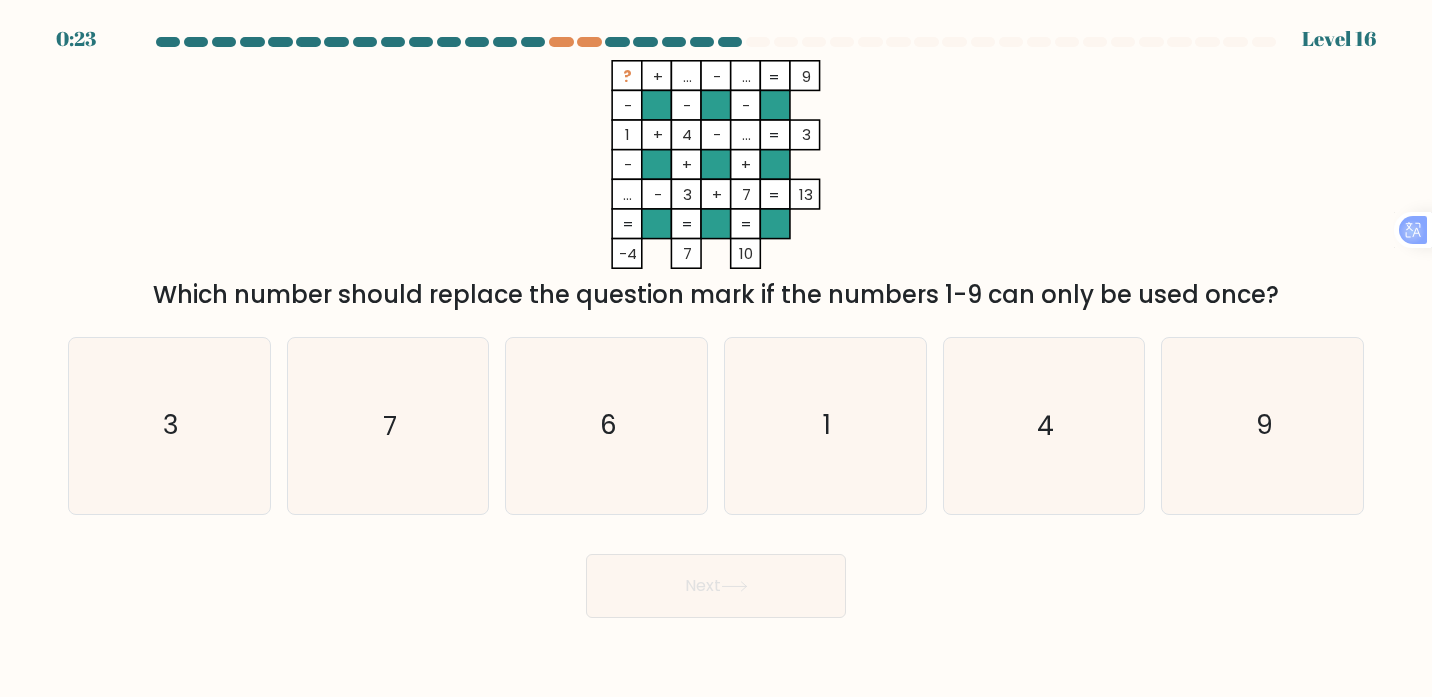 drag, startPoint x: 997, startPoint y: 162, endPoint x: 892, endPoint y: 9, distance: 185.56401 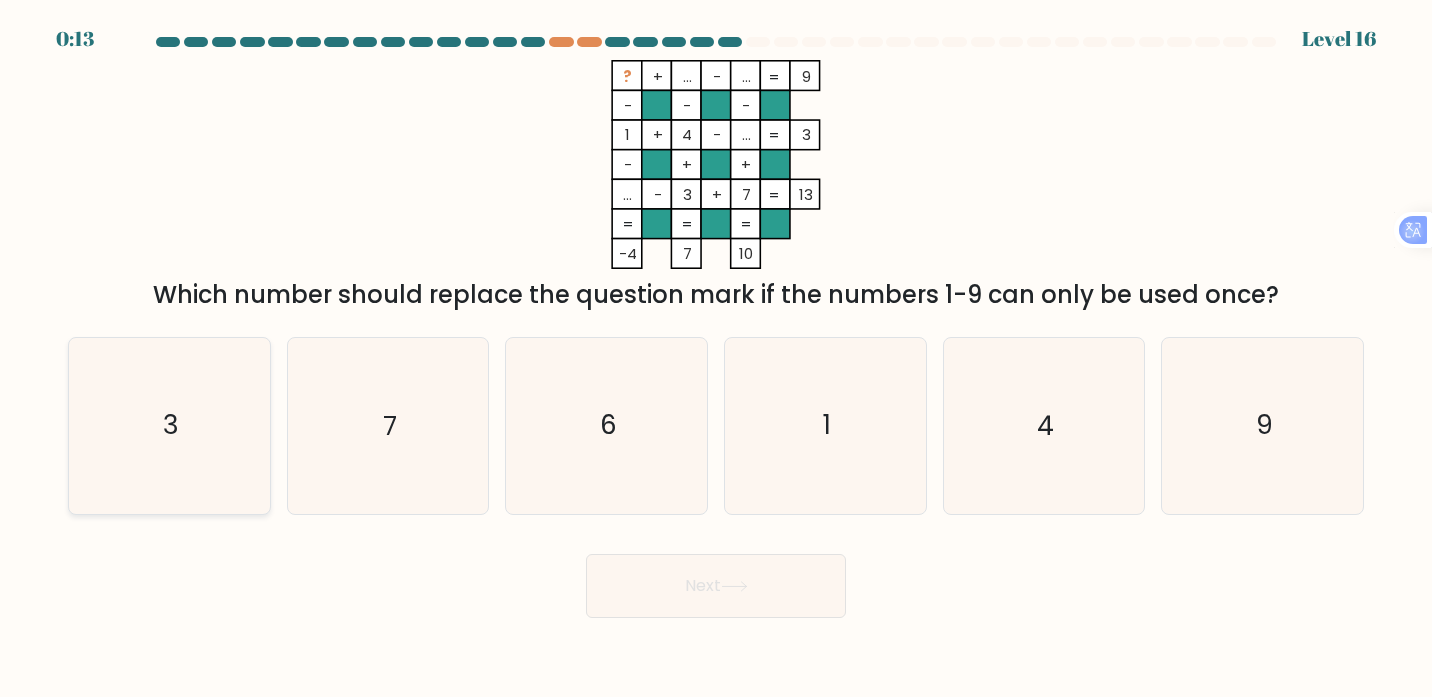 drag, startPoint x: 159, startPoint y: 511, endPoint x: 222, endPoint y: 475, distance: 72.56032 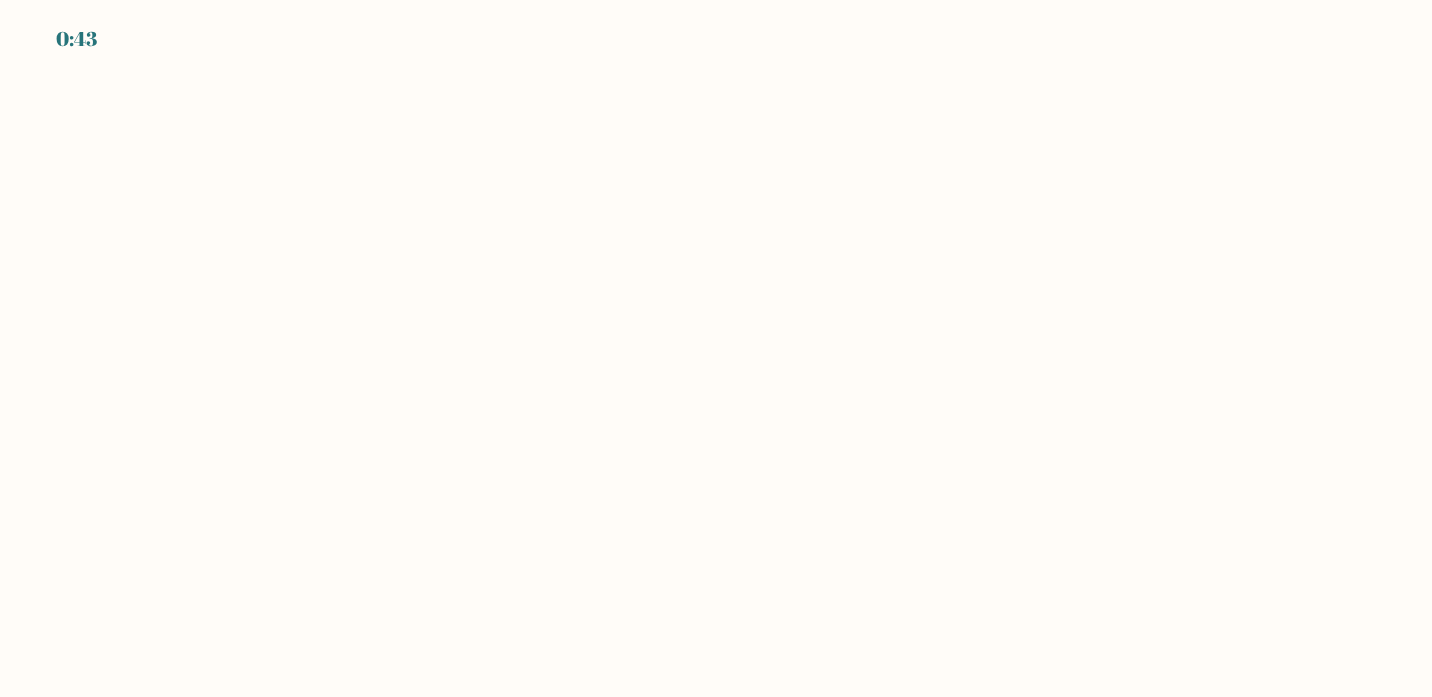 scroll, scrollTop: 0, scrollLeft: 0, axis: both 